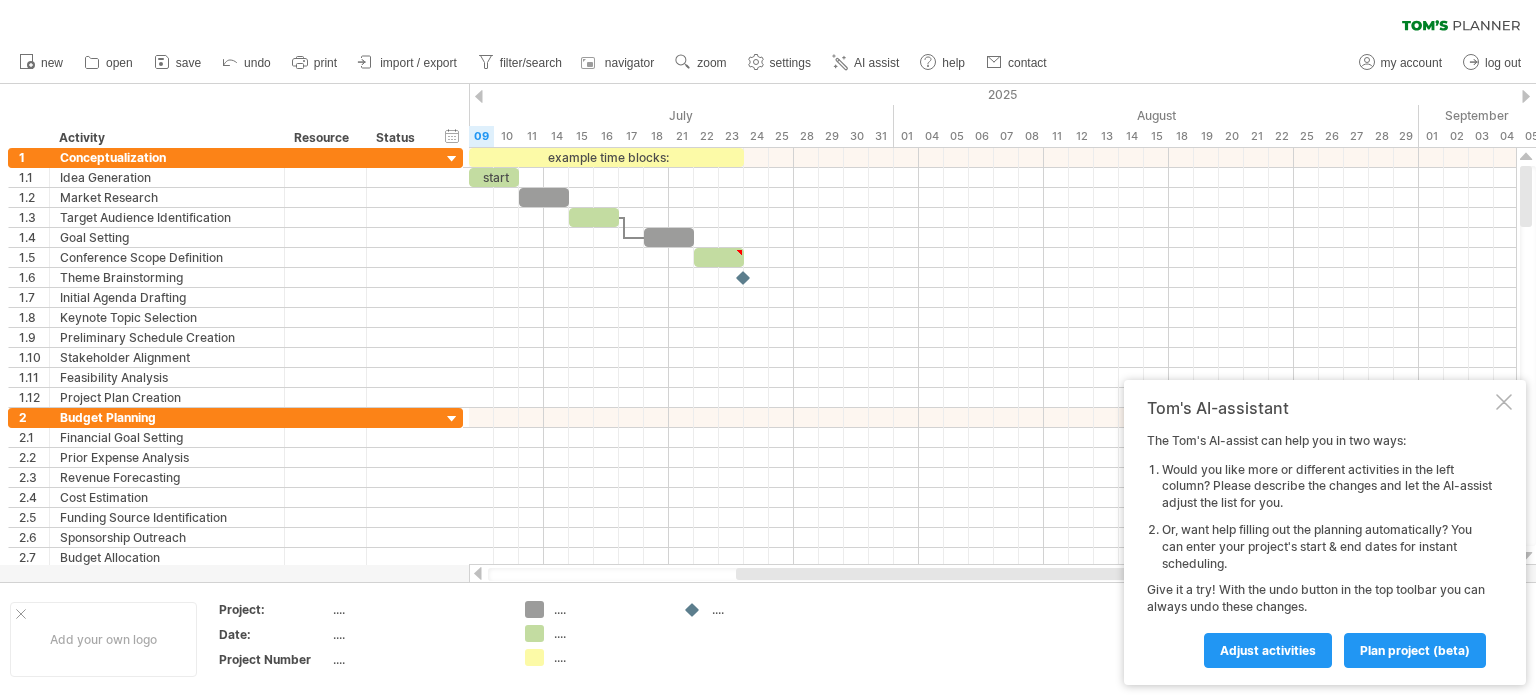 scroll, scrollTop: 0, scrollLeft: 0, axis: both 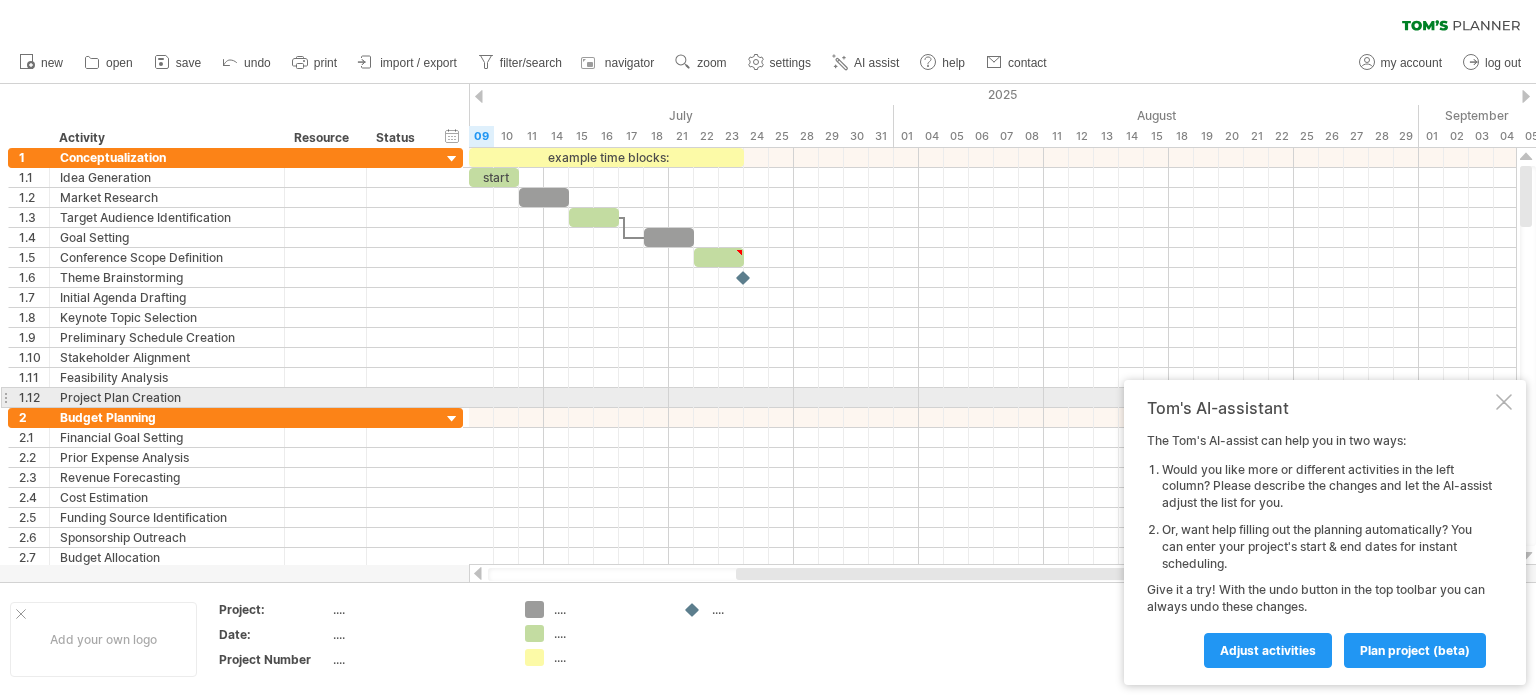 click at bounding box center [1504, 402] 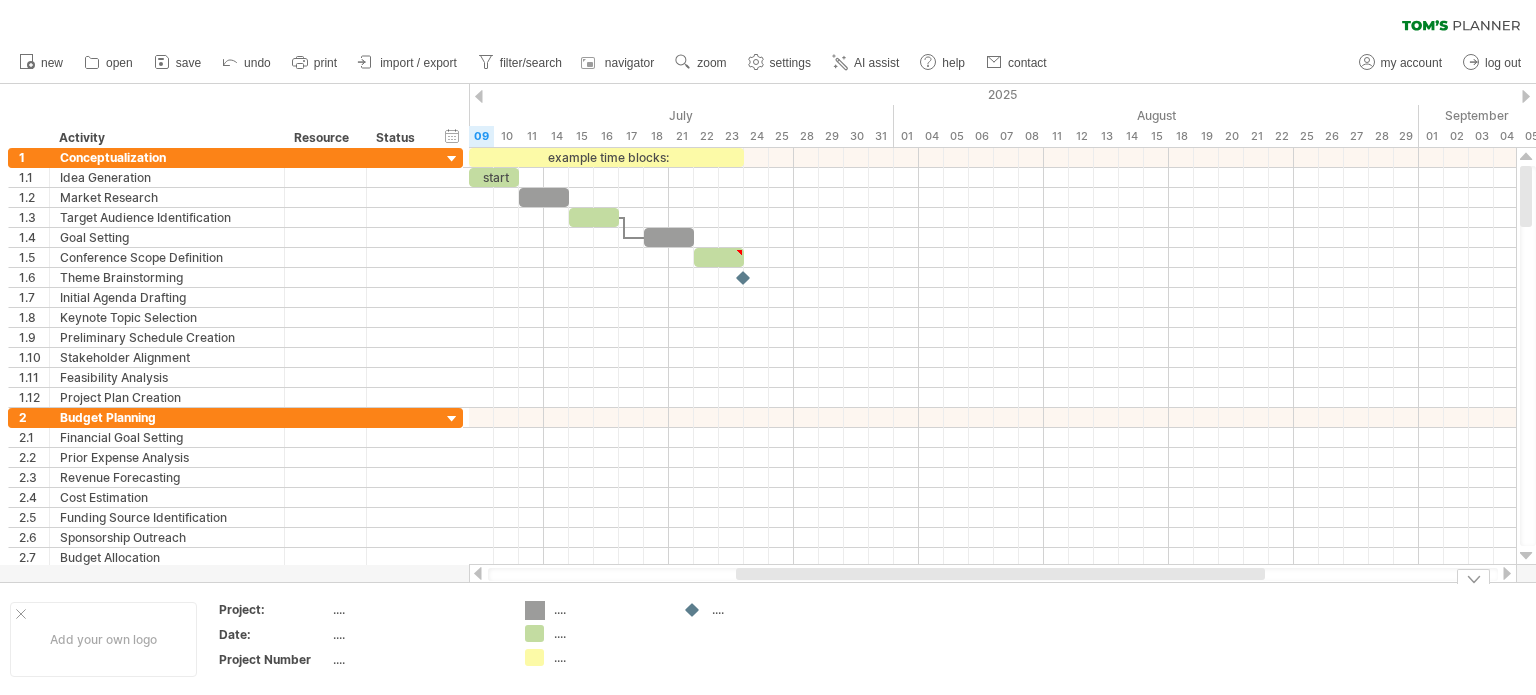 click on "Trying to reach plan.tomsplanner.com
Connected again...
0%
clear filter
new 1" at bounding box center [768, 347] 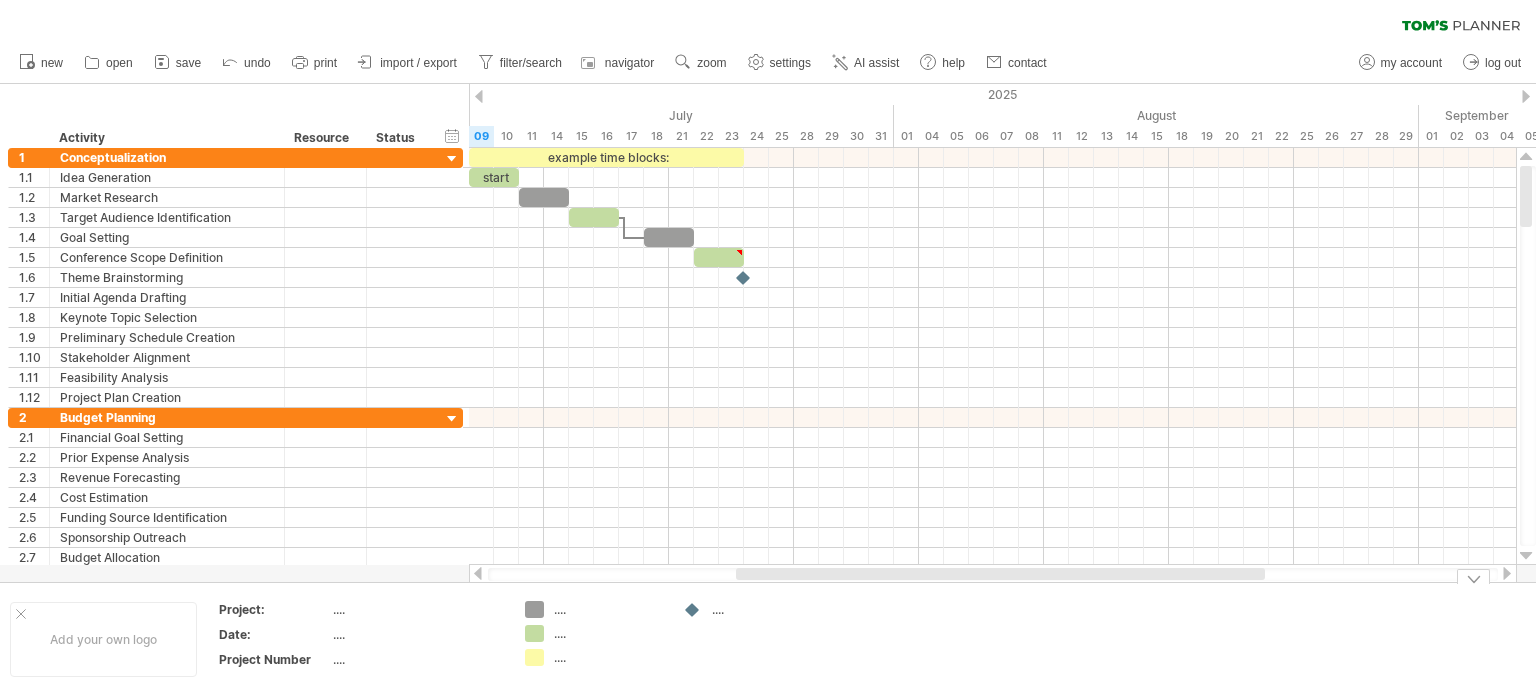 click on "...." at bounding box center [608, 609] 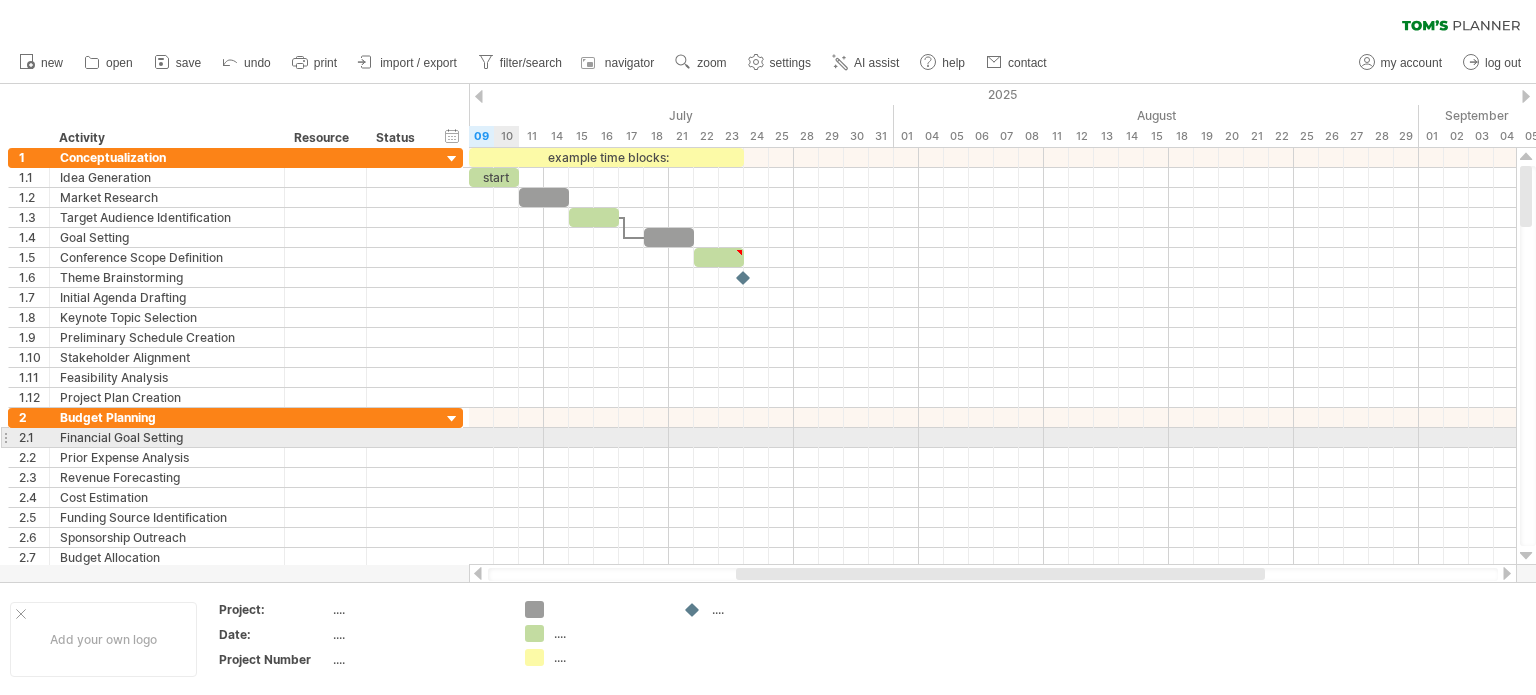 click at bounding box center [992, 438] 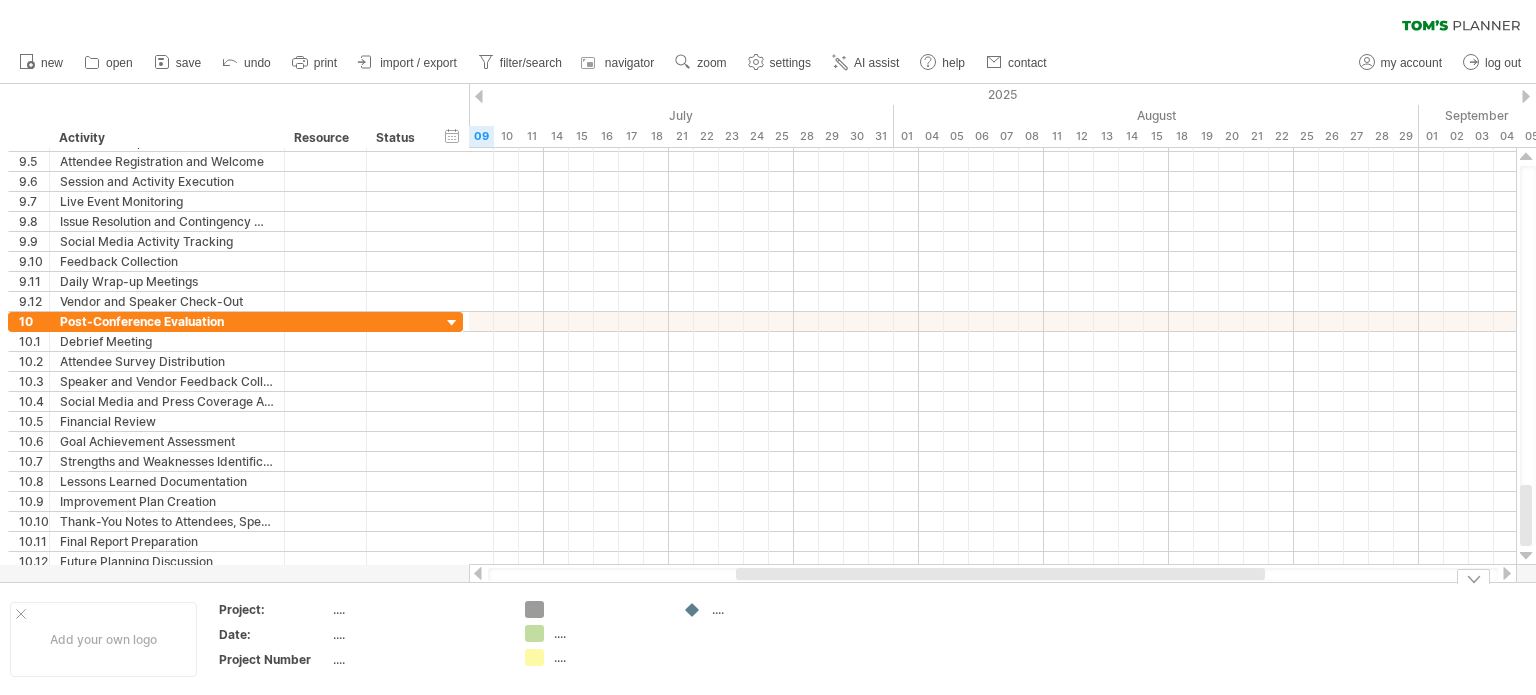 drag, startPoint x: 1524, startPoint y: 188, endPoint x: 1513, endPoint y: 641, distance: 453.13354 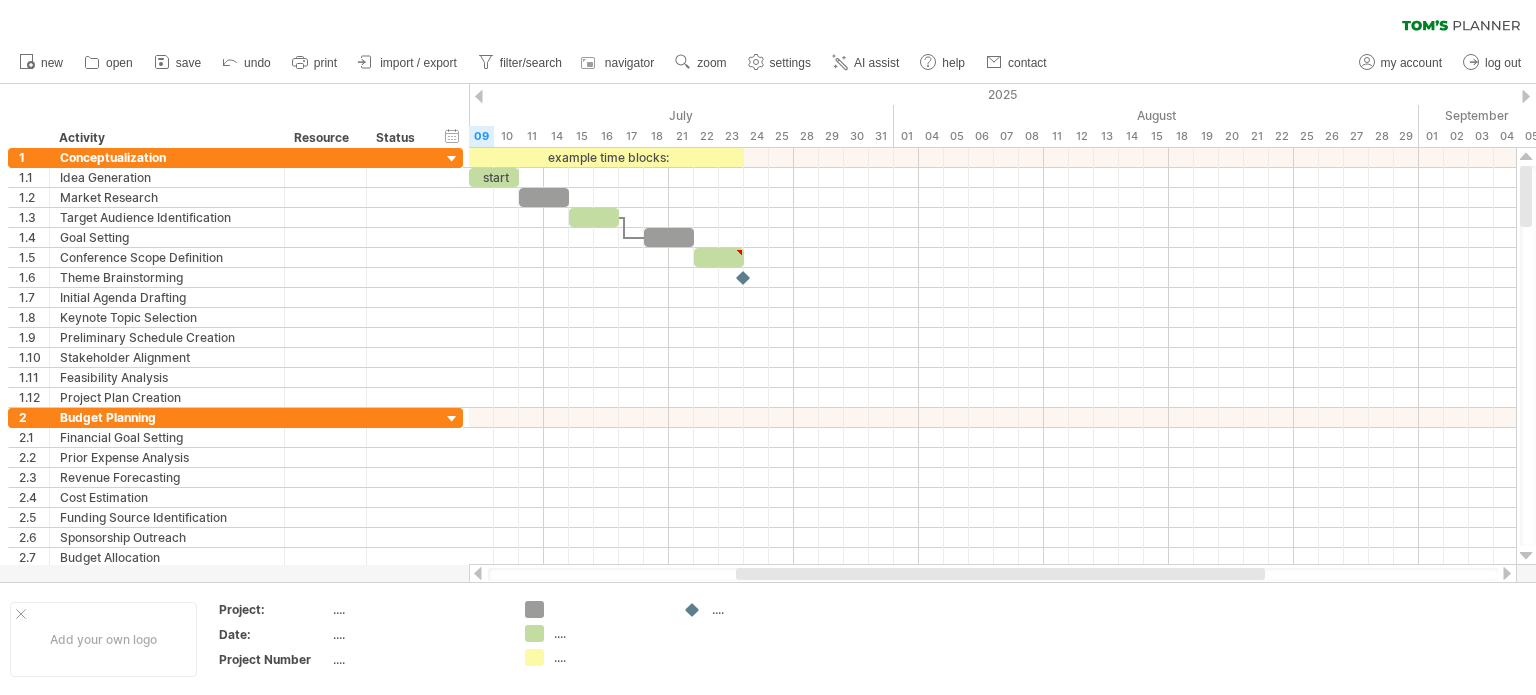 drag, startPoint x: 1528, startPoint y: 500, endPoint x: 1535, endPoint y: 130, distance: 370.06622 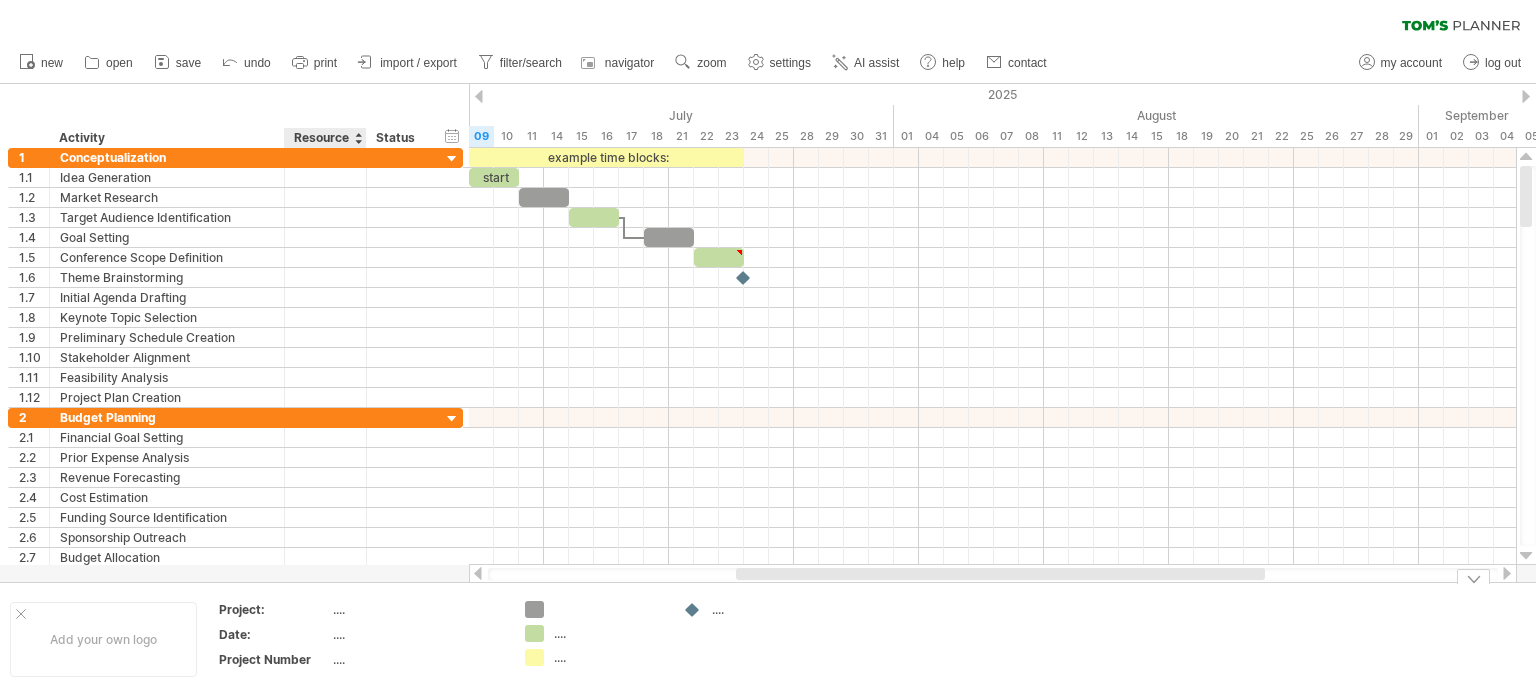 click on "...." at bounding box center [417, 609] 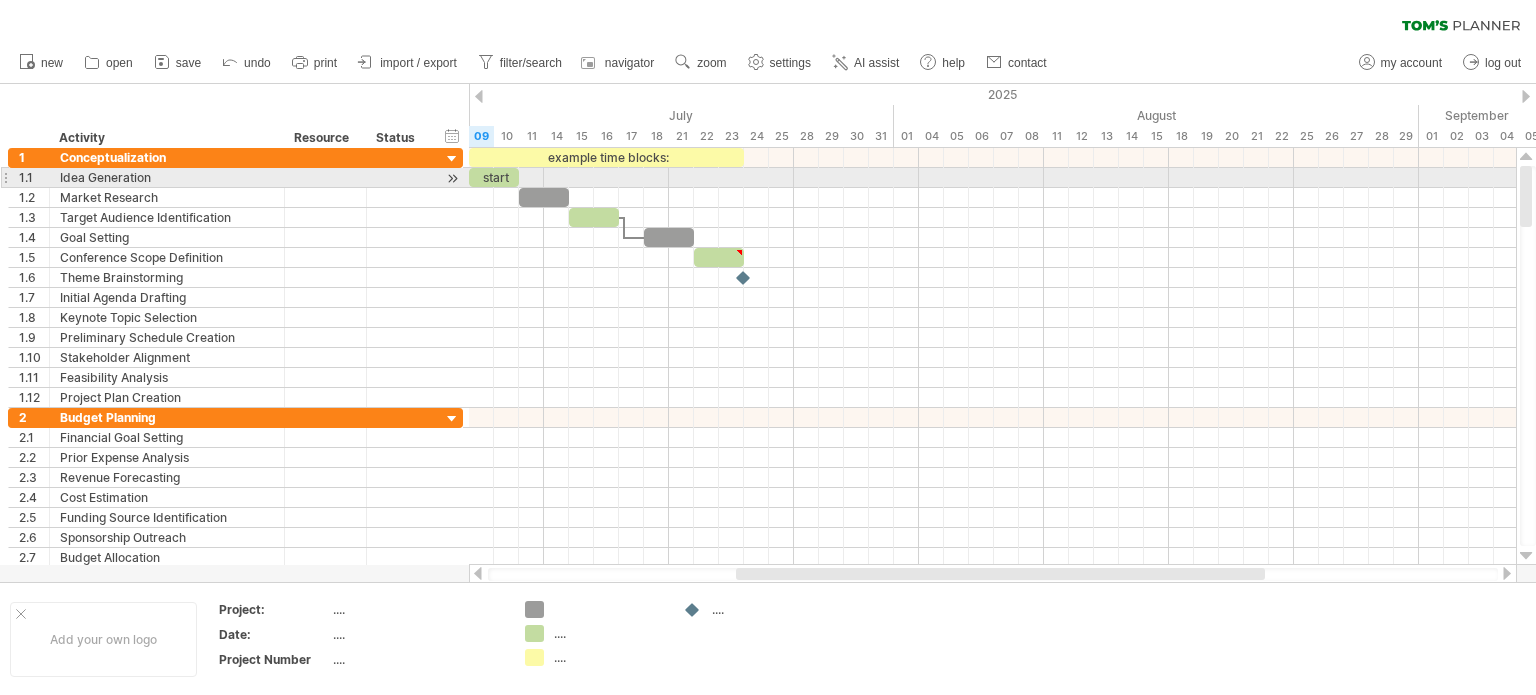 drag, startPoint x: 1532, startPoint y: 181, endPoint x: 1527, endPoint y: 196, distance: 15.811388 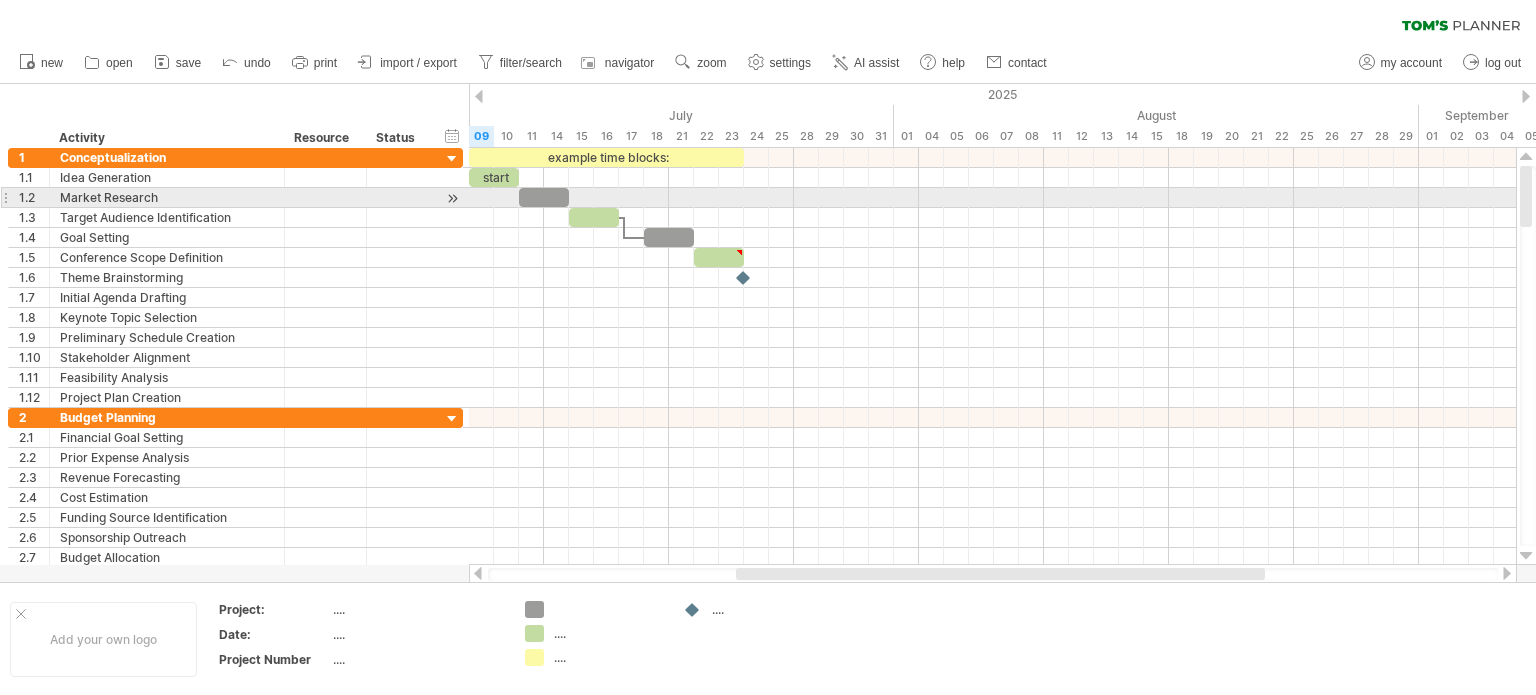 click at bounding box center (1526, 196) 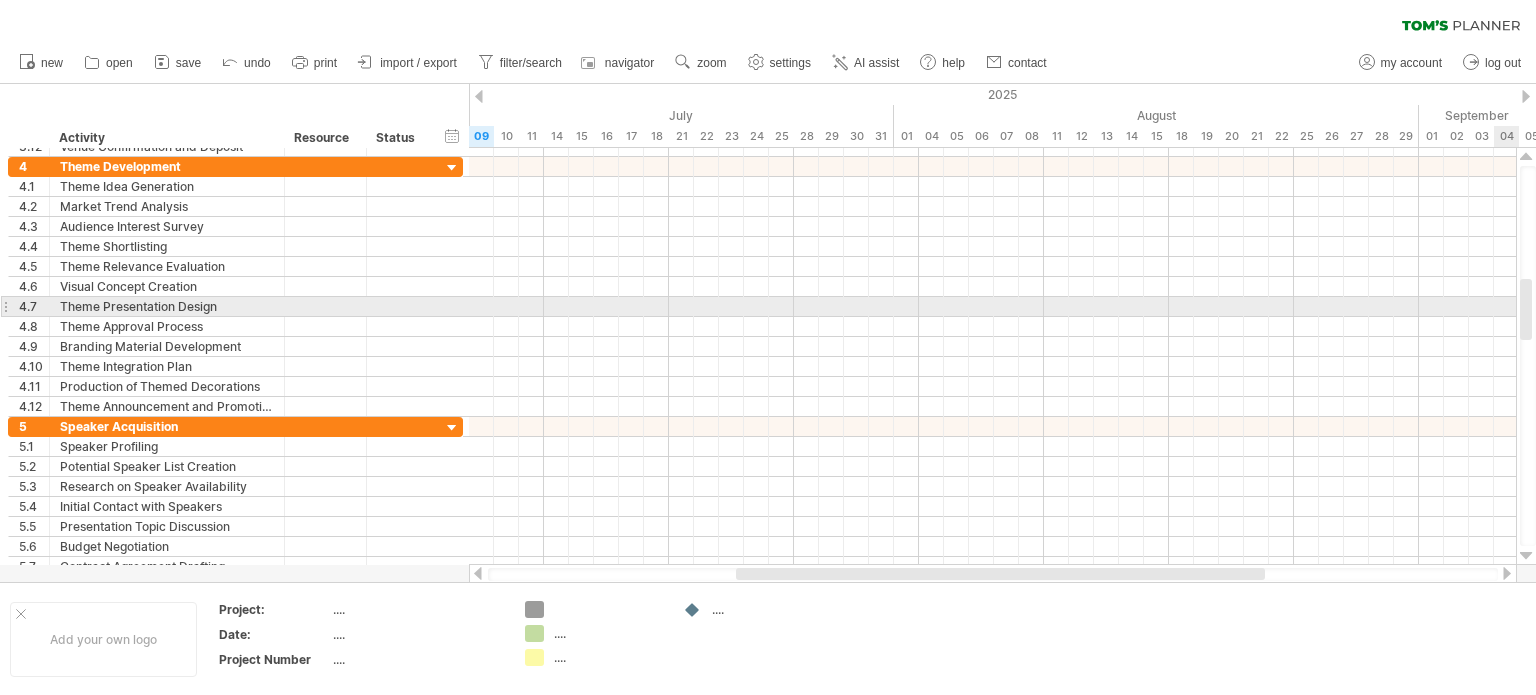 drag, startPoint x: 1527, startPoint y: 196, endPoint x: 1505, endPoint y: 309, distance: 115.12167 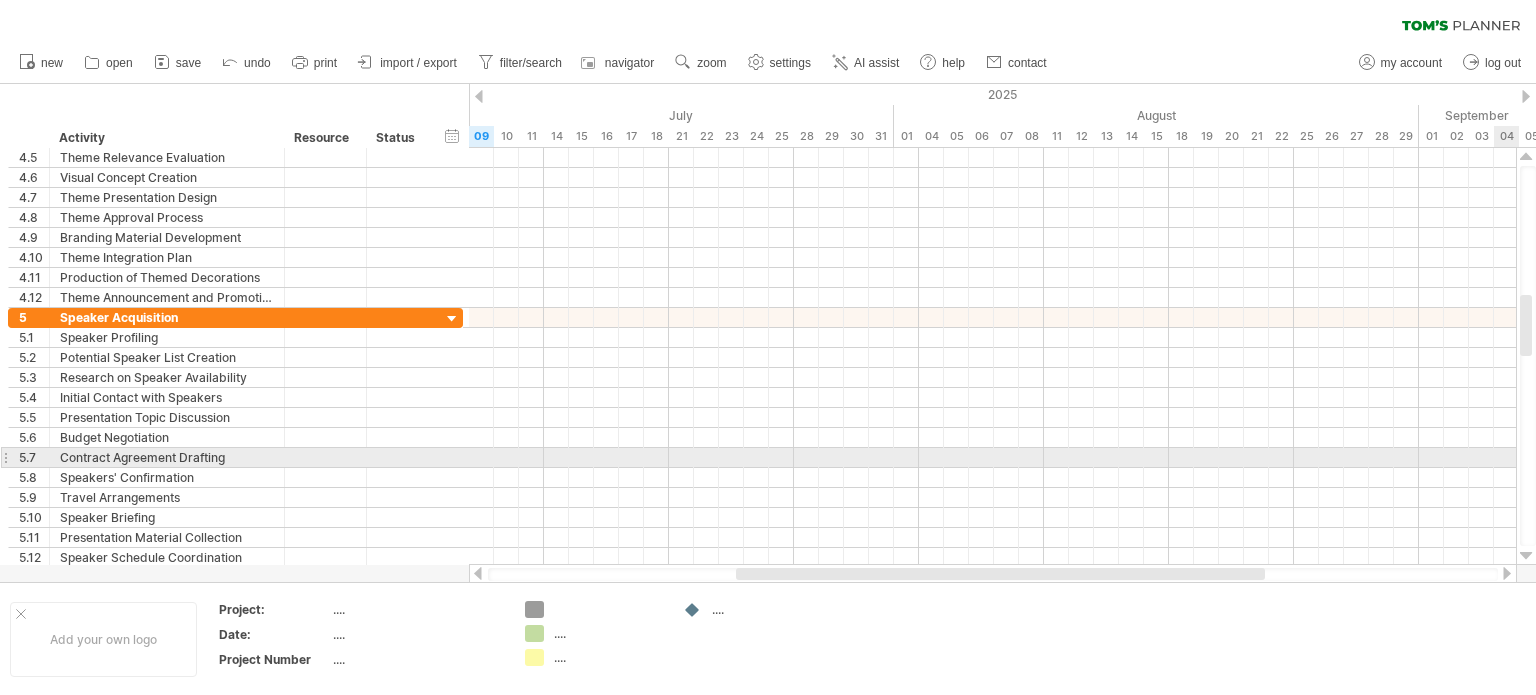 drag, startPoint x: 1529, startPoint y: 291, endPoint x: 1502, endPoint y: 179, distance: 115.2085 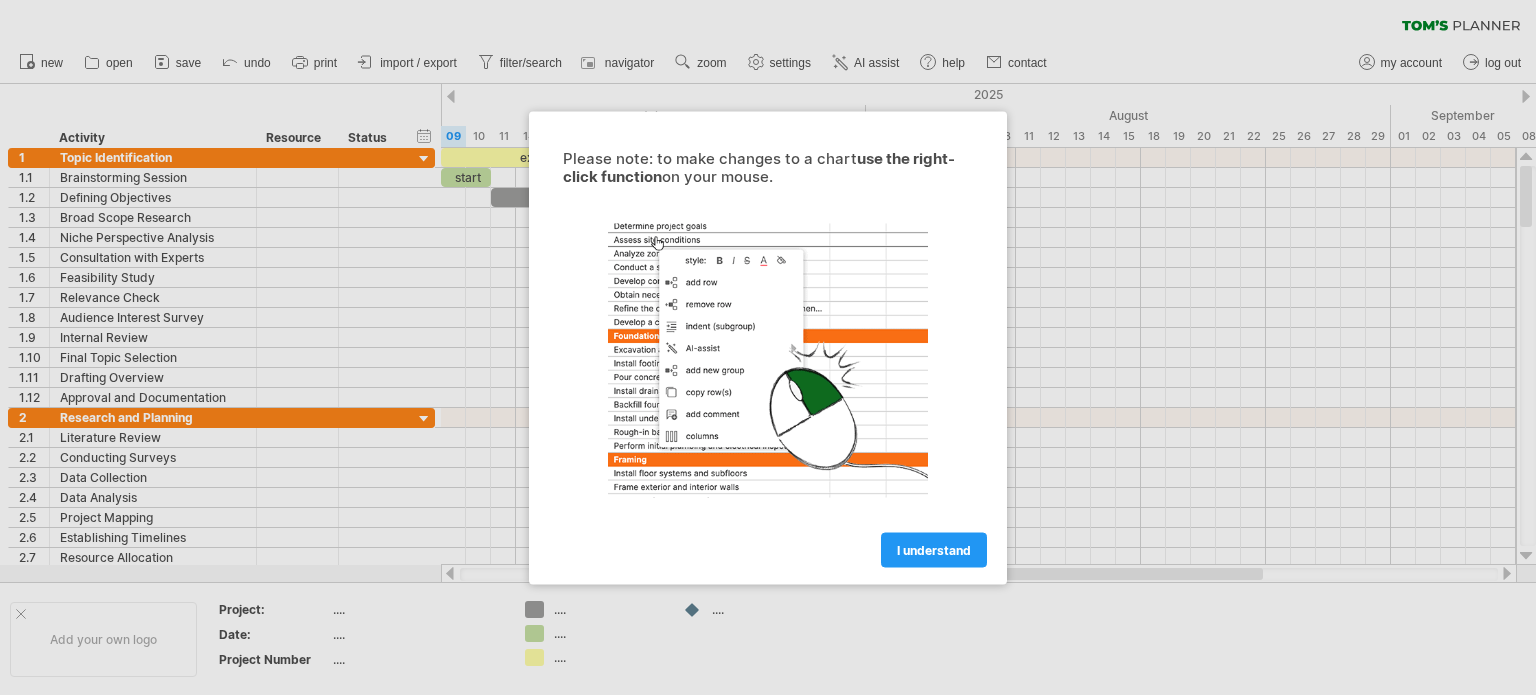 scroll, scrollTop: 0, scrollLeft: 0, axis: both 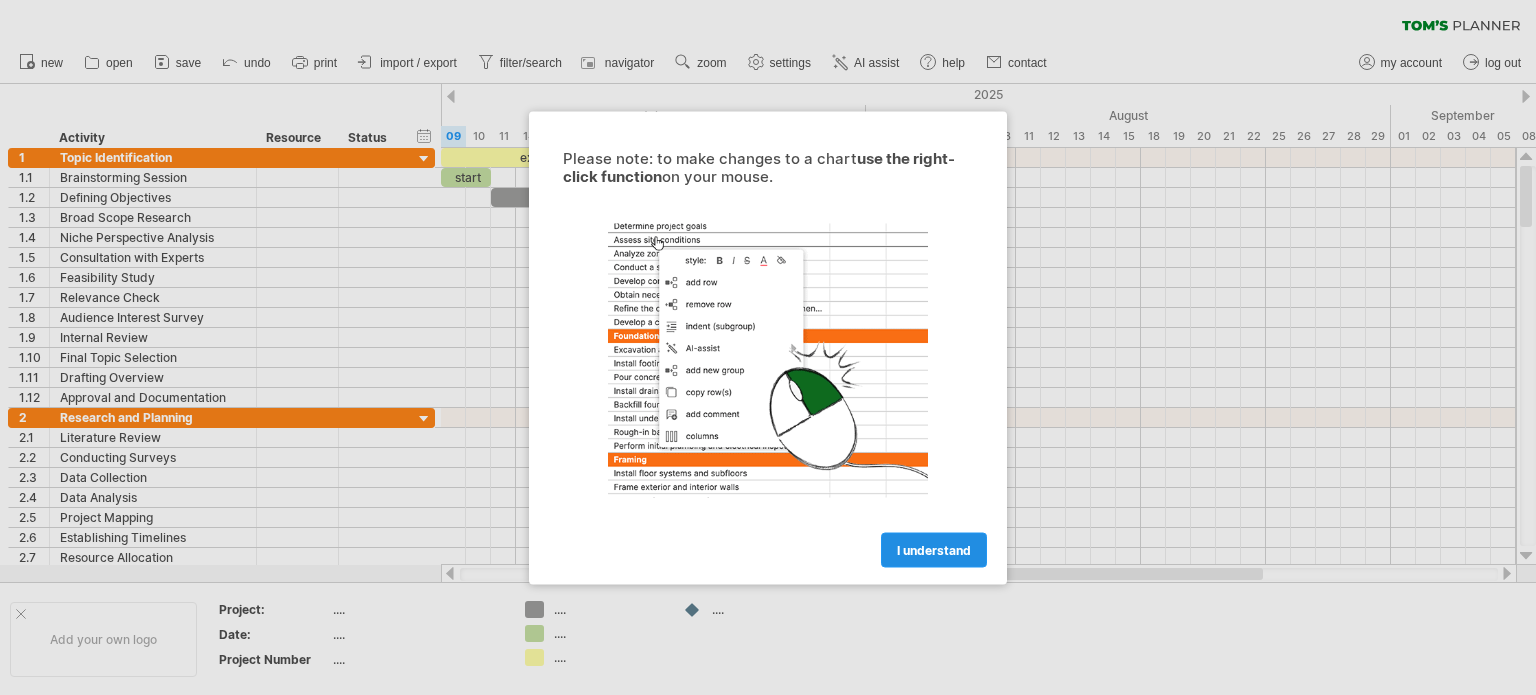 click on "I understand" at bounding box center (934, 549) 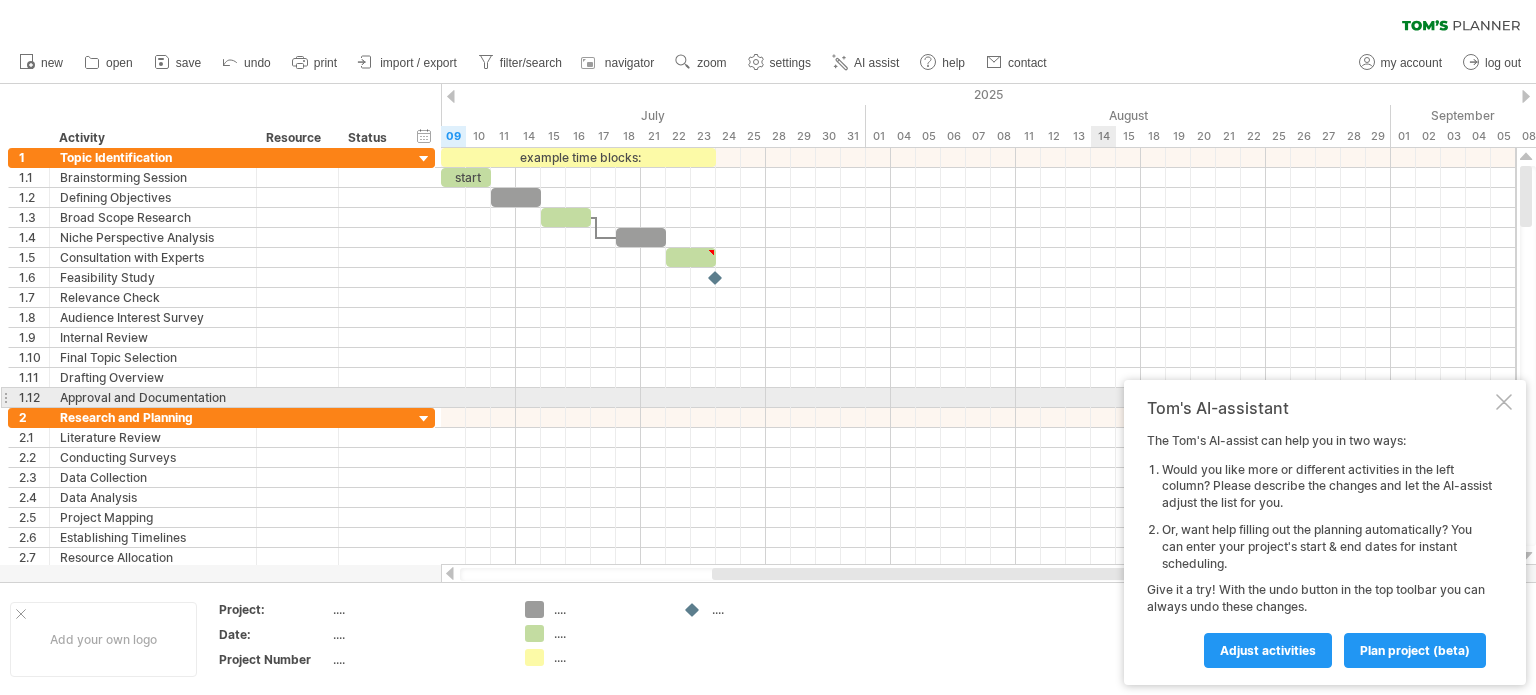 click at bounding box center (1504, 402) 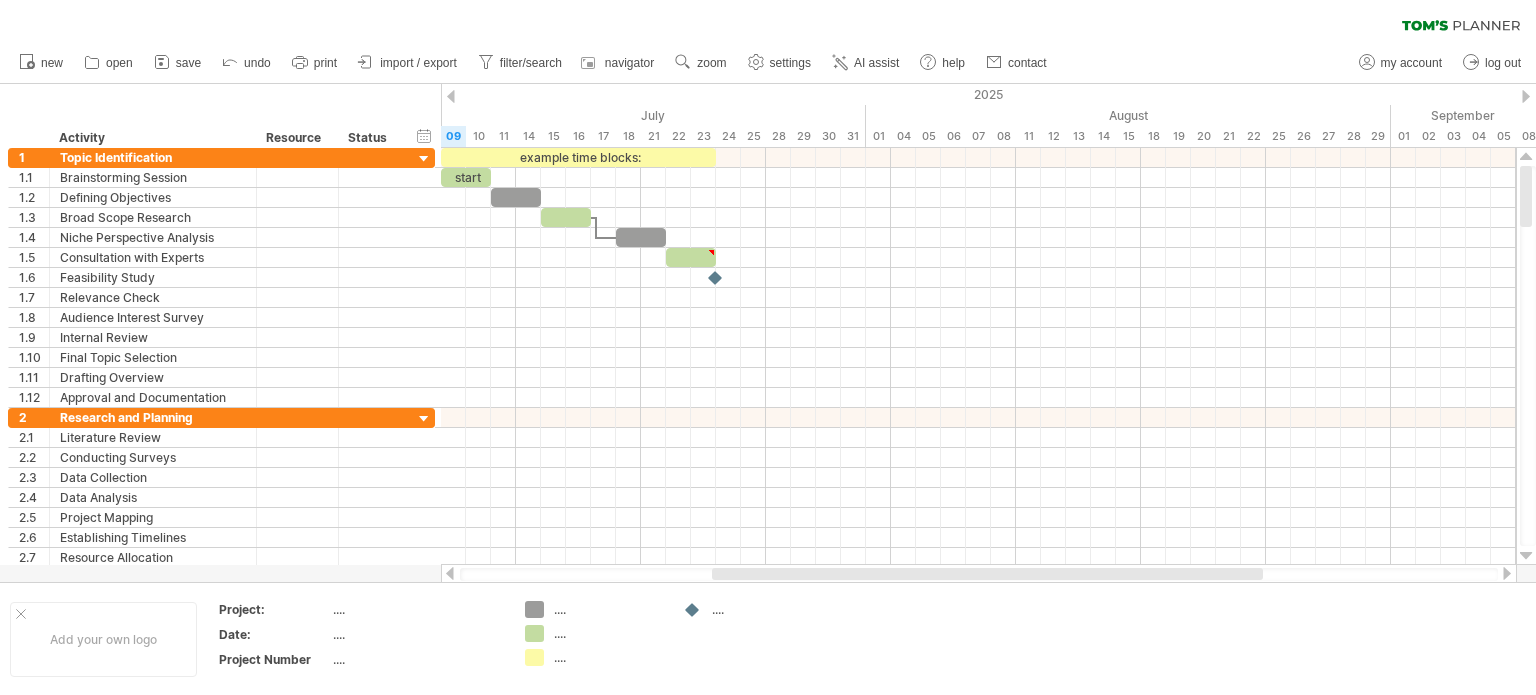 drag, startPoint x: 1530, startPoint y: 198, endPoint x: 1516, endPoint y: 132, distance: 67.46851 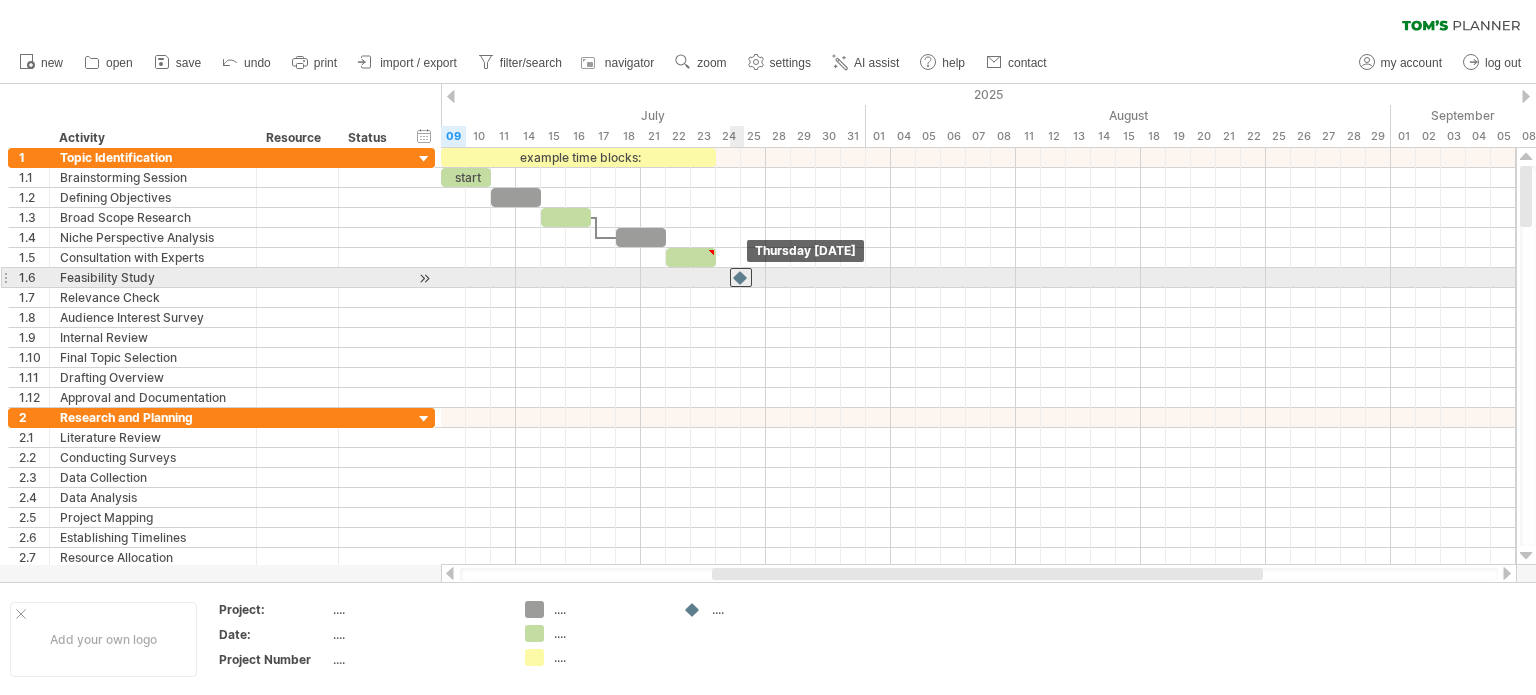 drag, startPoint x: 719, startPoint y: 277, endPoint x: 740, endPoint y: 279, distance: 21.095022 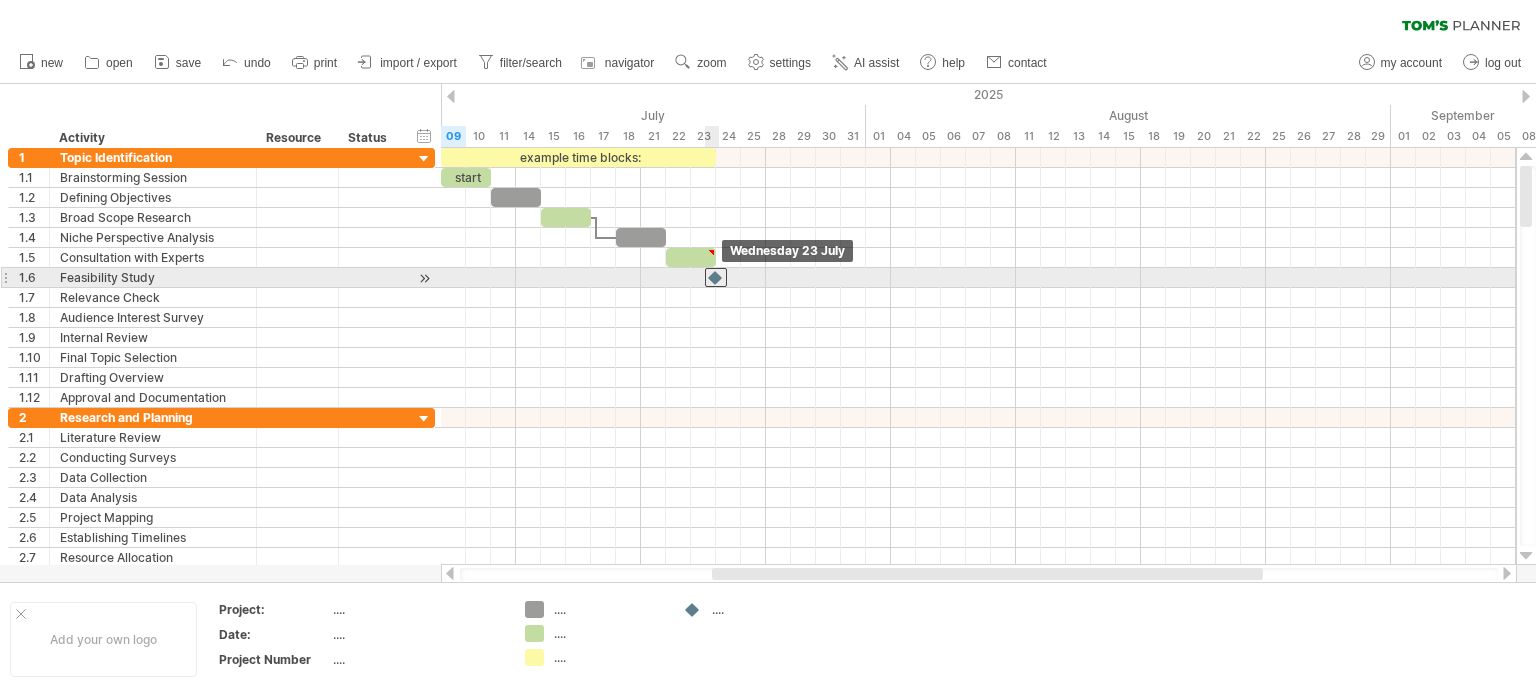 drag, startPoint x: 740, startPoint y: 279, endPoint x: 720, endPoint y: 283, distance: 20.396078 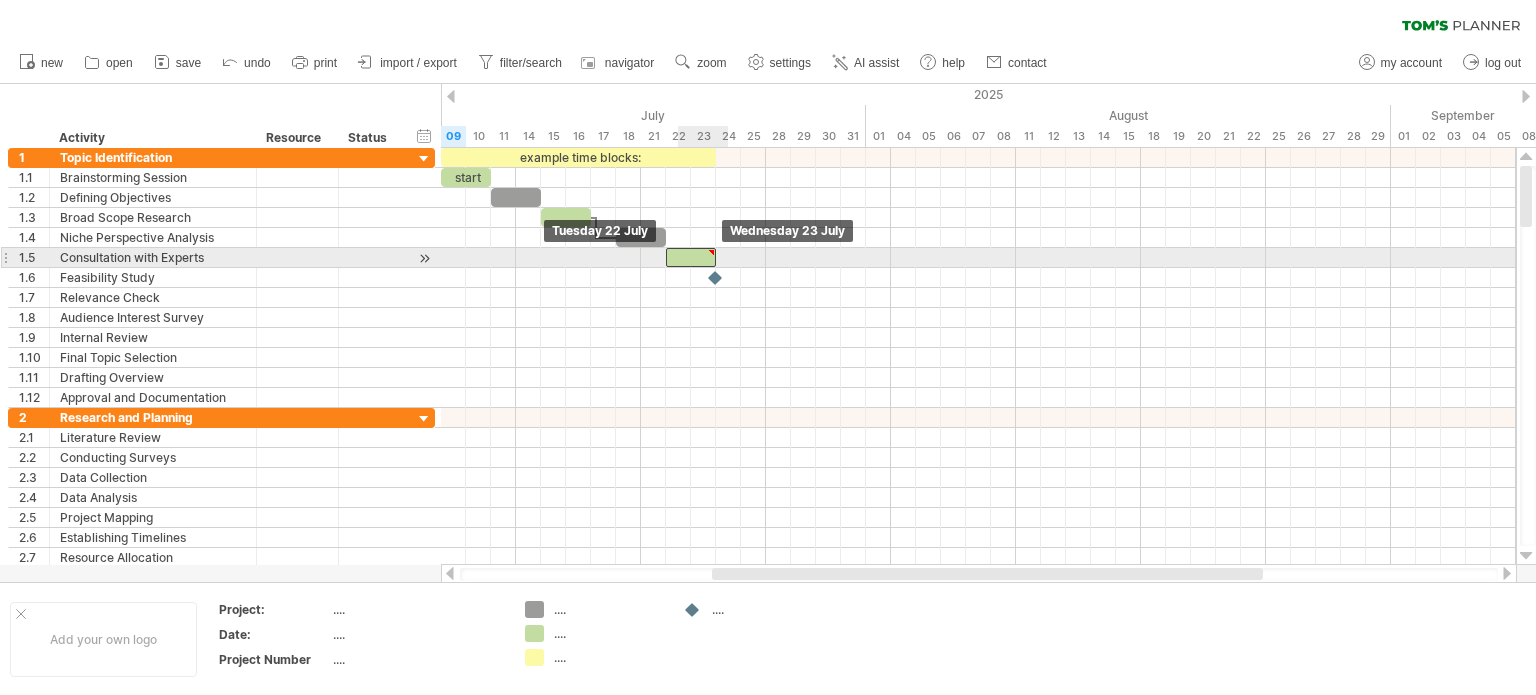 click at bounding box center (691, 257) 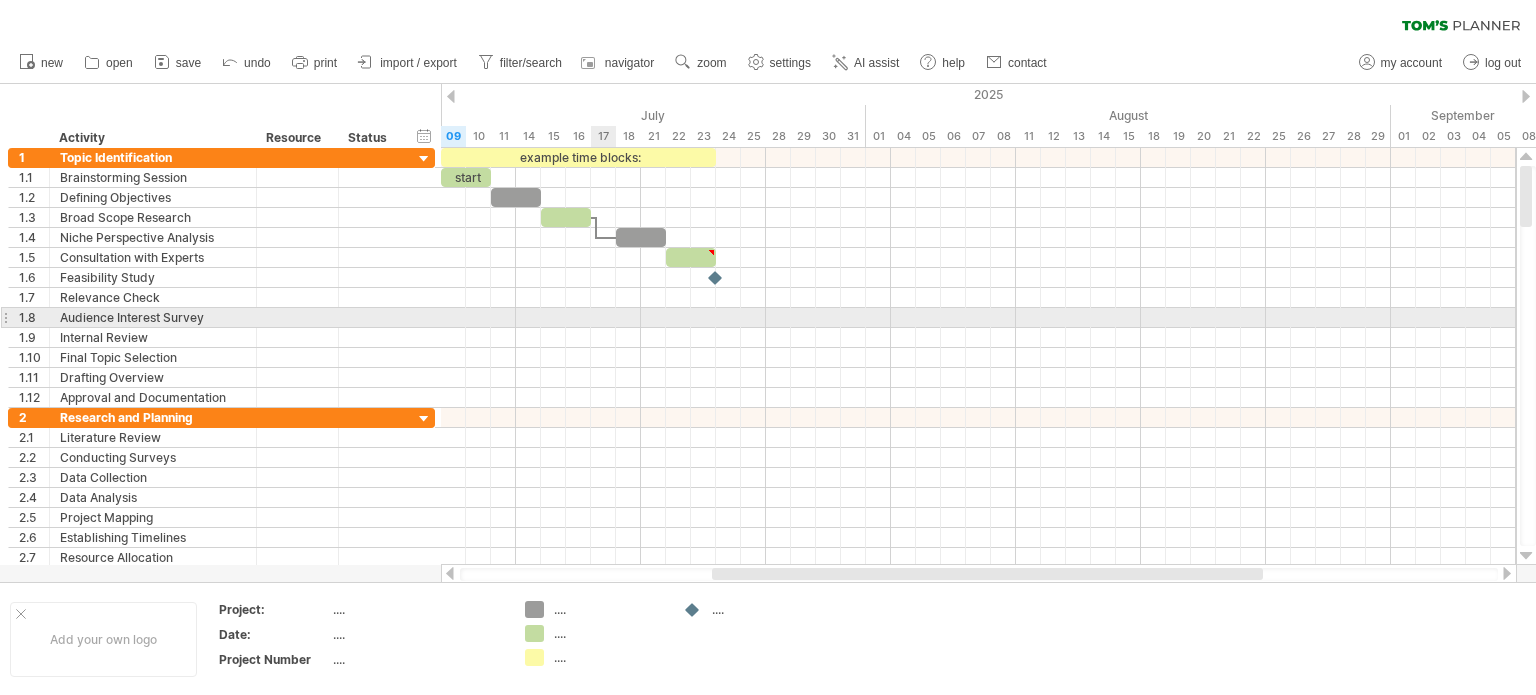 click at bounding box center (978, 318) 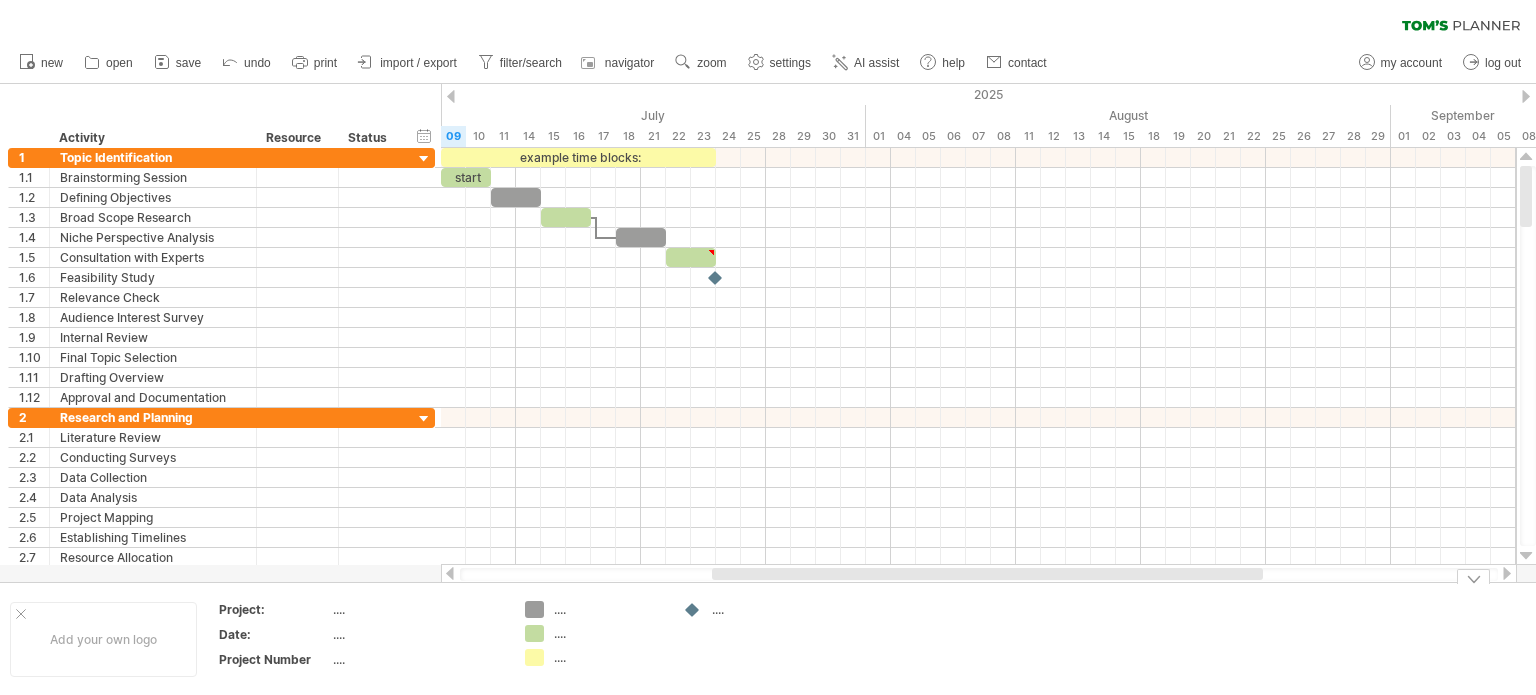 click on "Add your own logo Project: .... Date: .... Project Number .... .... .... .... ...." at bounding box center (768, 639) 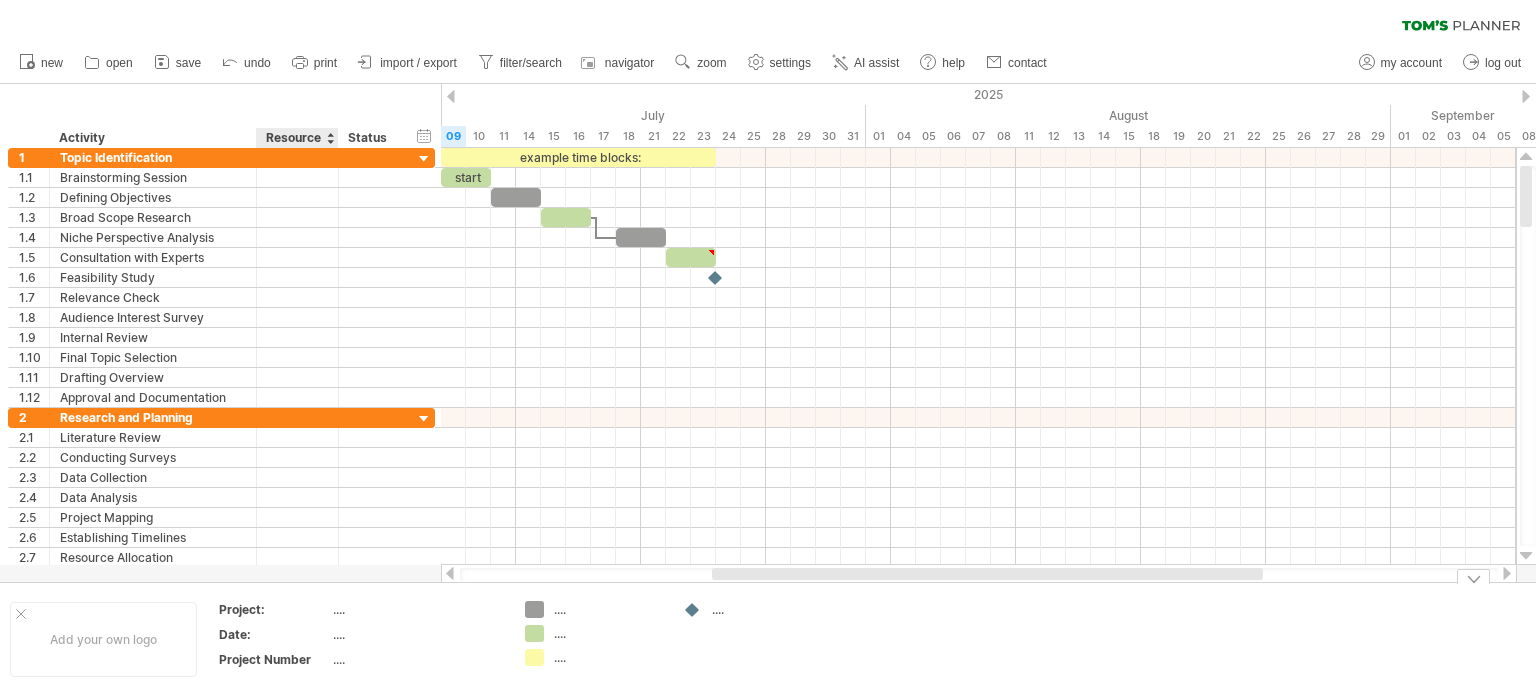 click on "...." at bounding box center (417, 609) 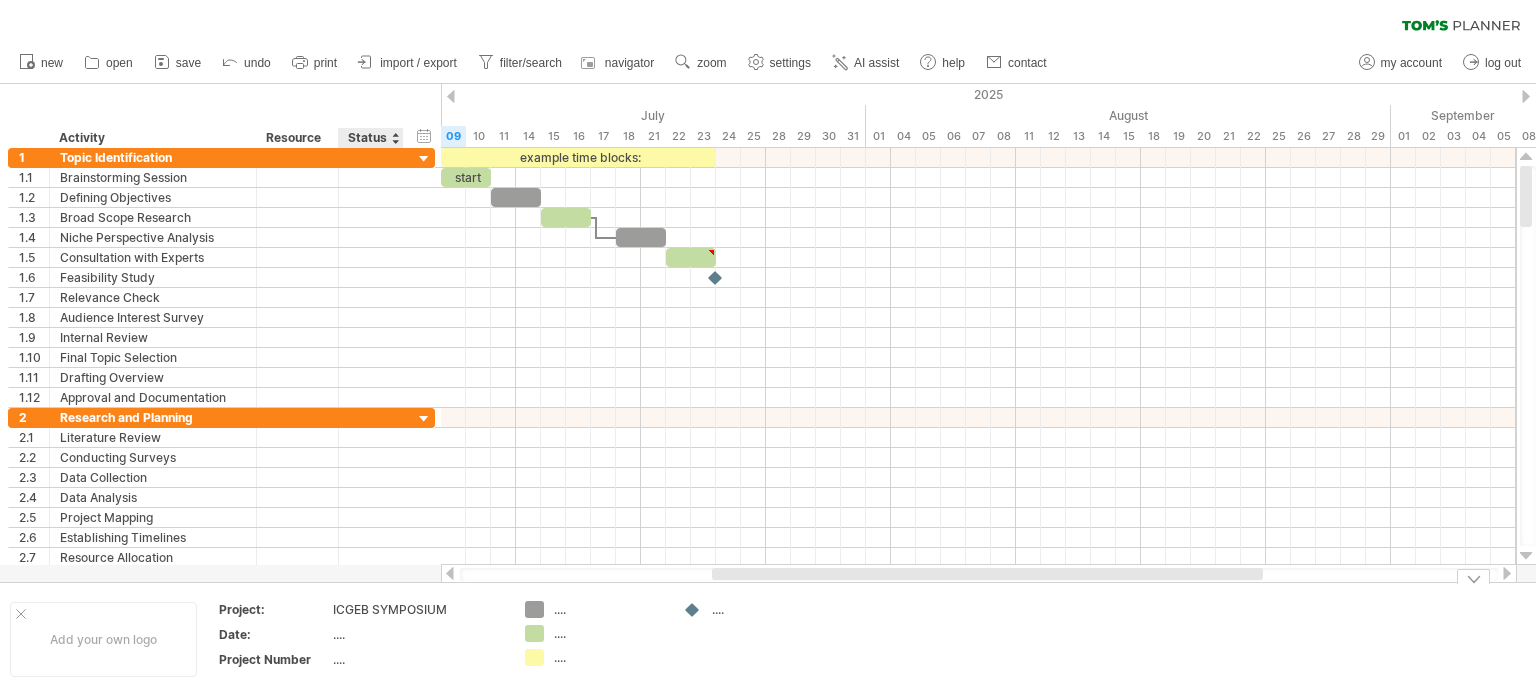 click on "...." at bounding box center (418, 612) 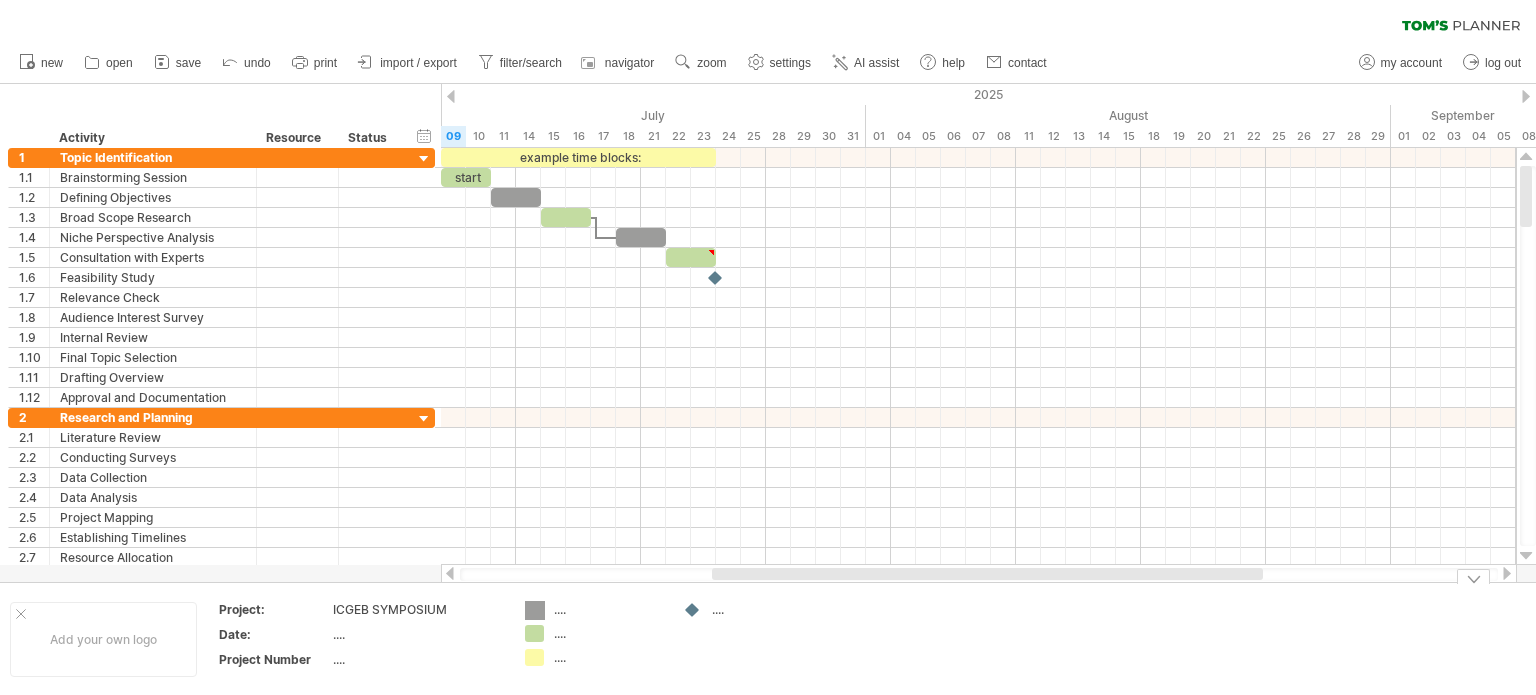 click on "Trying to reach plan.tomsplanner.com
Connected again...
0%
clear filter
new 1" at bounding box center [768, 347] 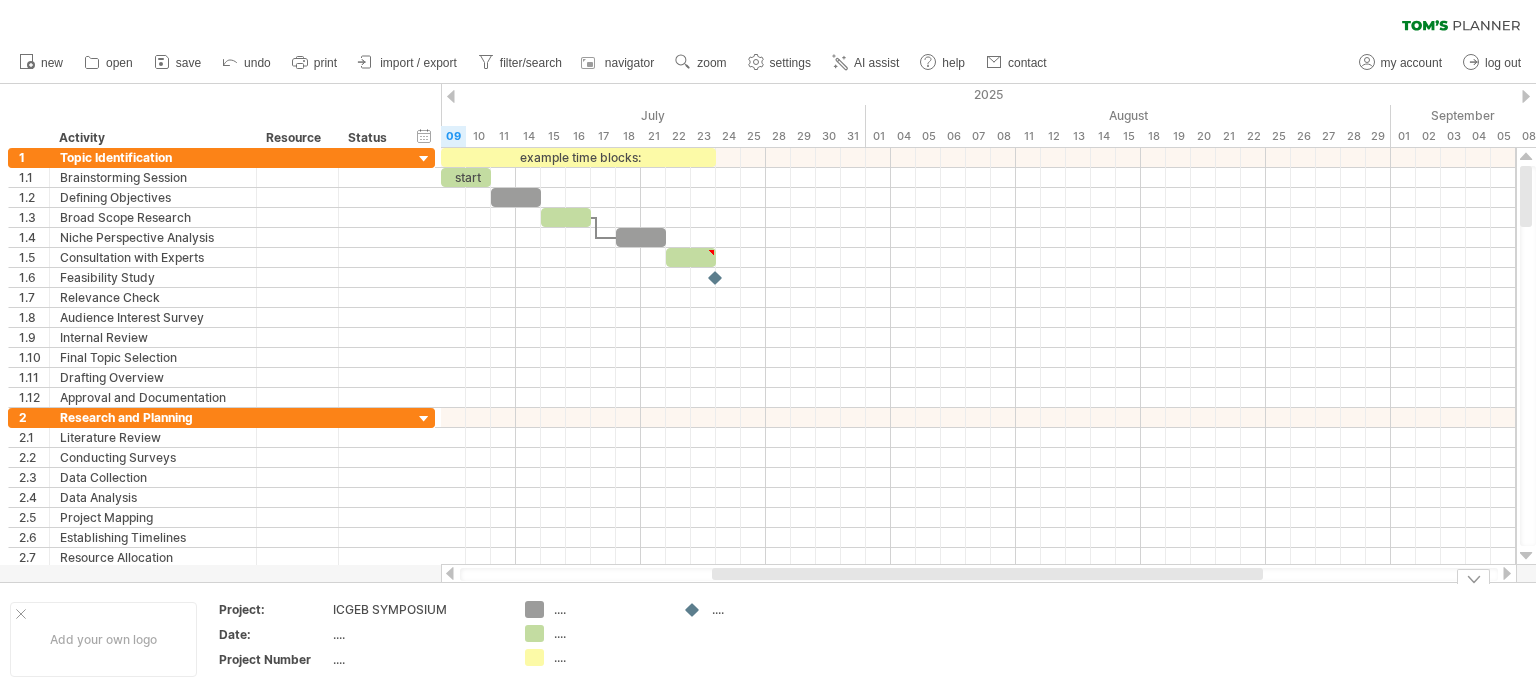 click on "Trying to reach plan.tomsplanner.com
Connected again...
0%
clear filter
new 1" at bounding box center [768, 347] 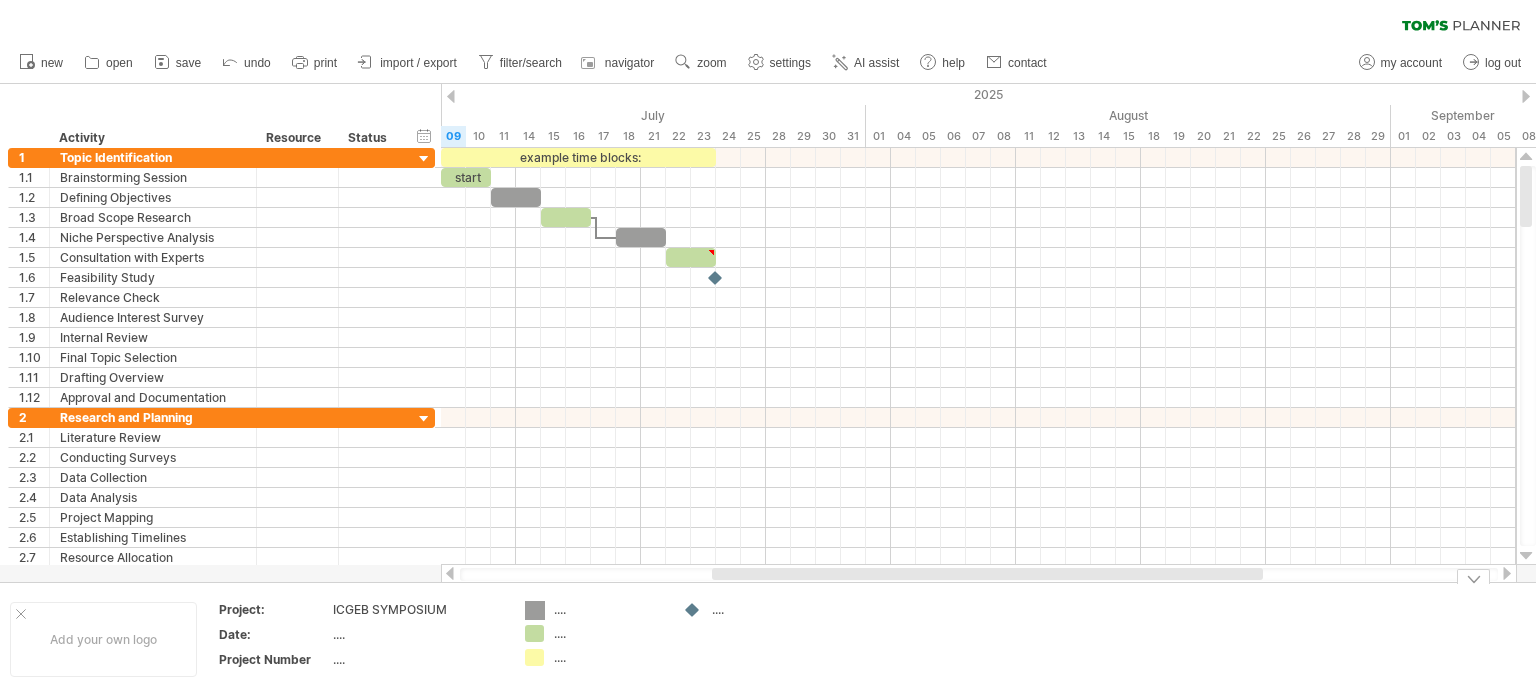 click at bounding box center [535, 610] 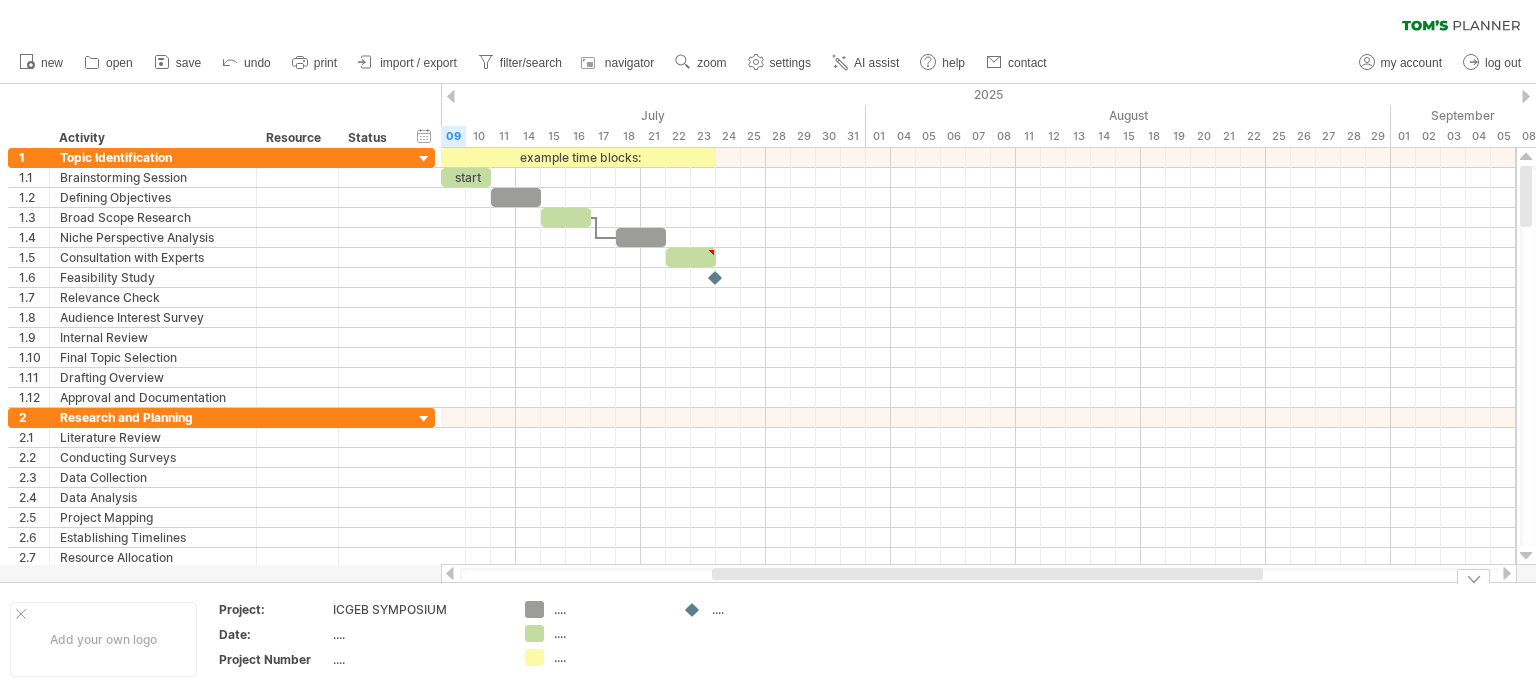click on "Trying to reach plan.tomsplanner.com
Connected again...
0%
clear filter
new 1" at bounding box center [768, 347] 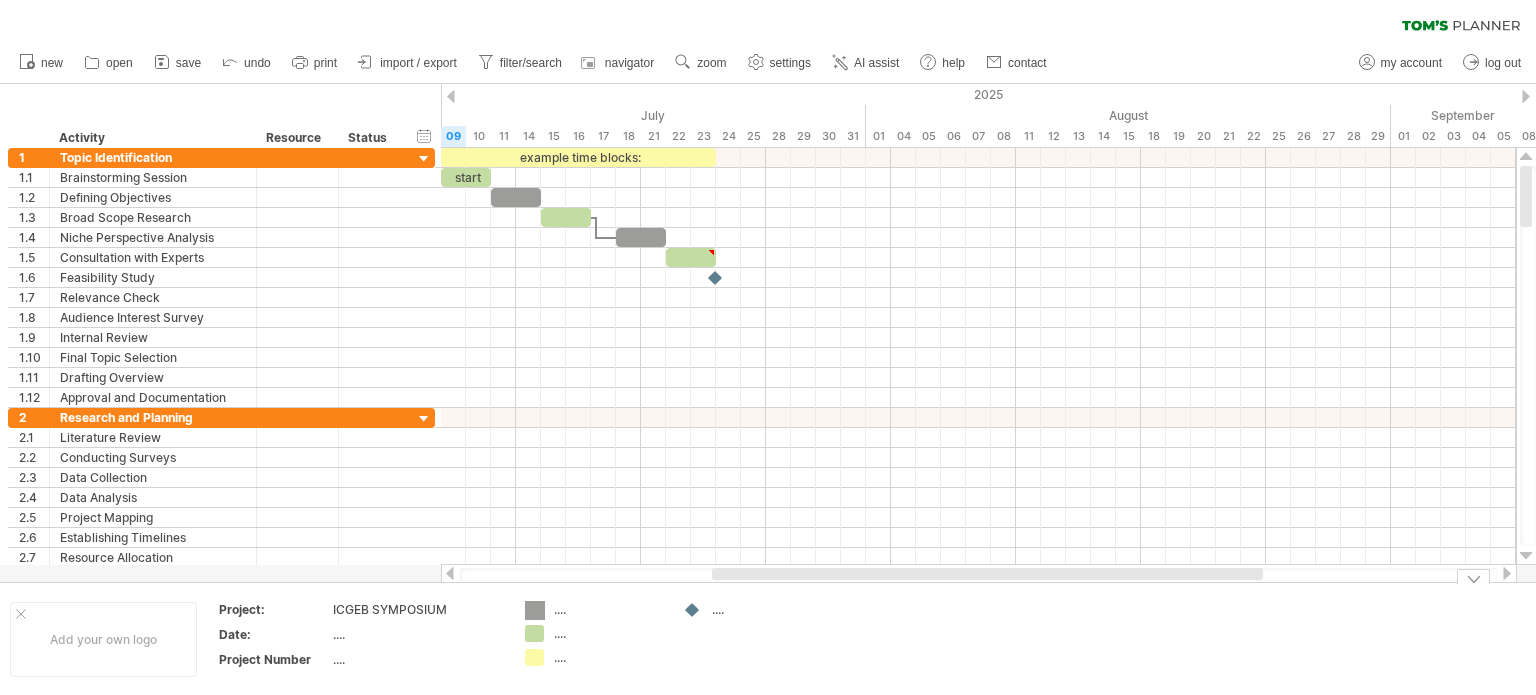 click on "Trying to reach plan.tomsplanner.com
Connected again...
0%
clear filter
new 1" at bounding box center [768, 347] 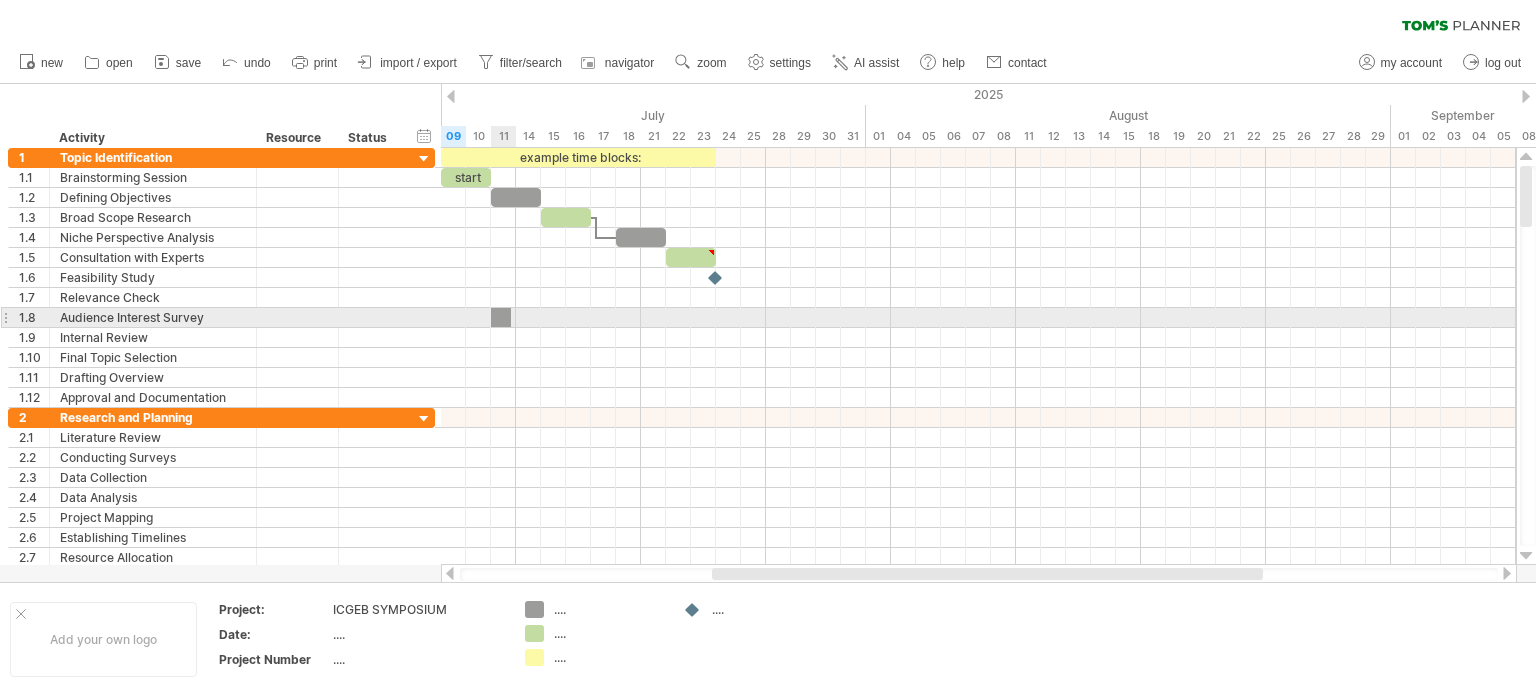 drag, startPoint x: 538, startPoint y: 609, endPoint x: 504, endPoint y: 318, distance: 292.97952 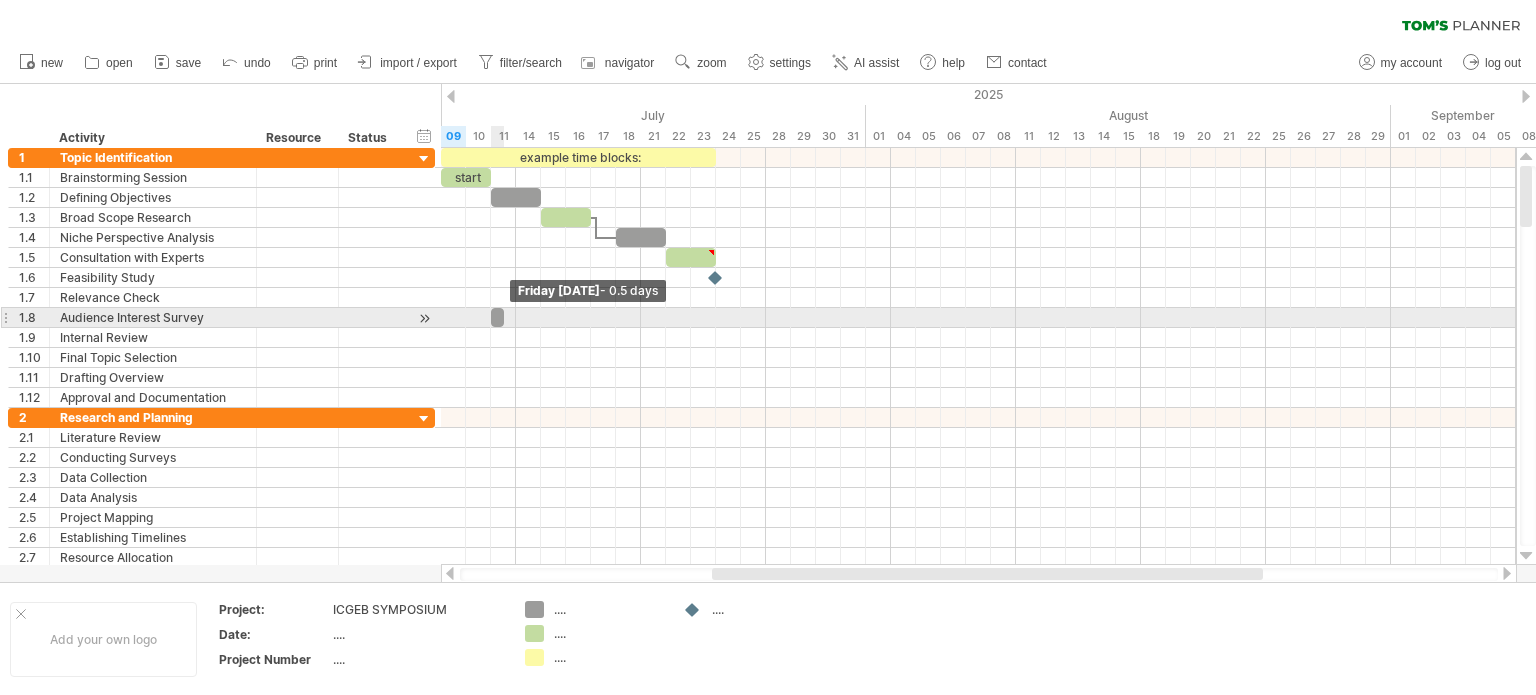 click at bounding box center [504, 317] 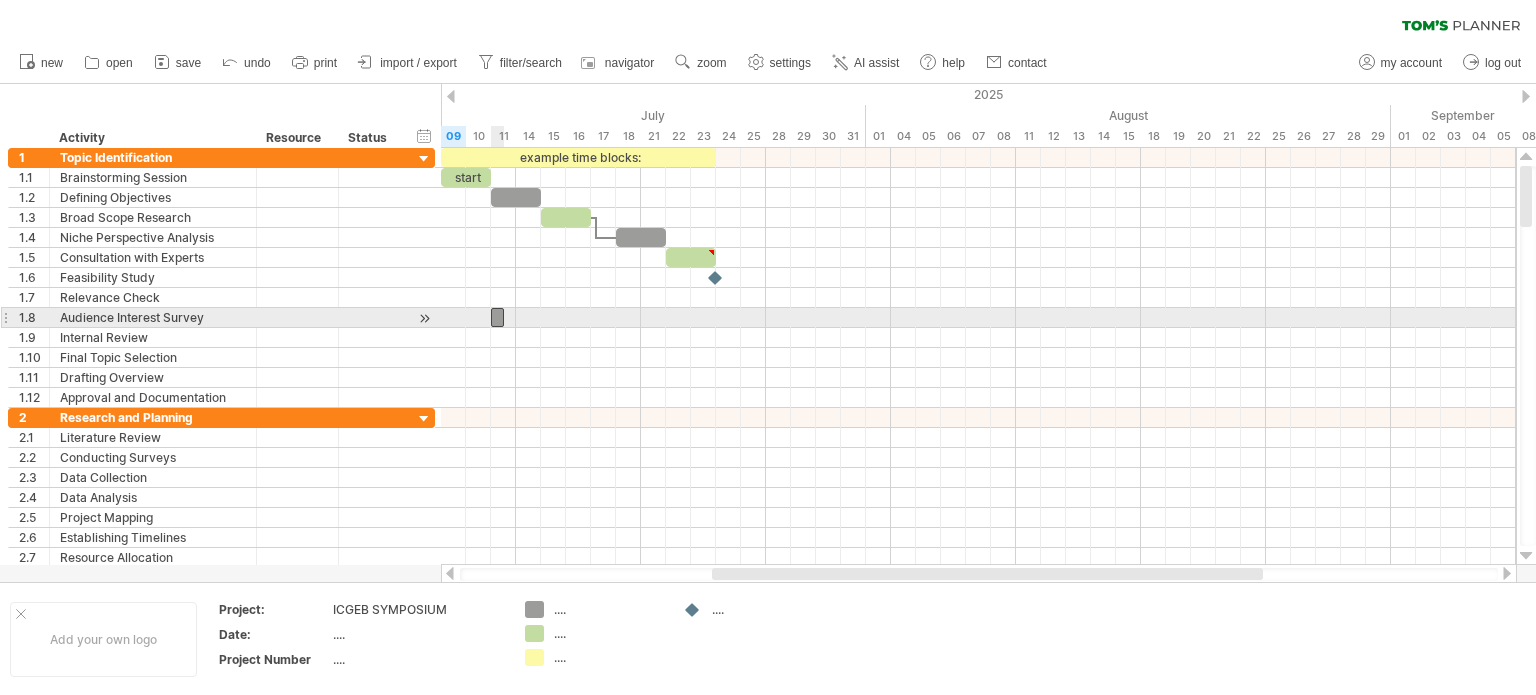 click at bounding box center [497, 317] 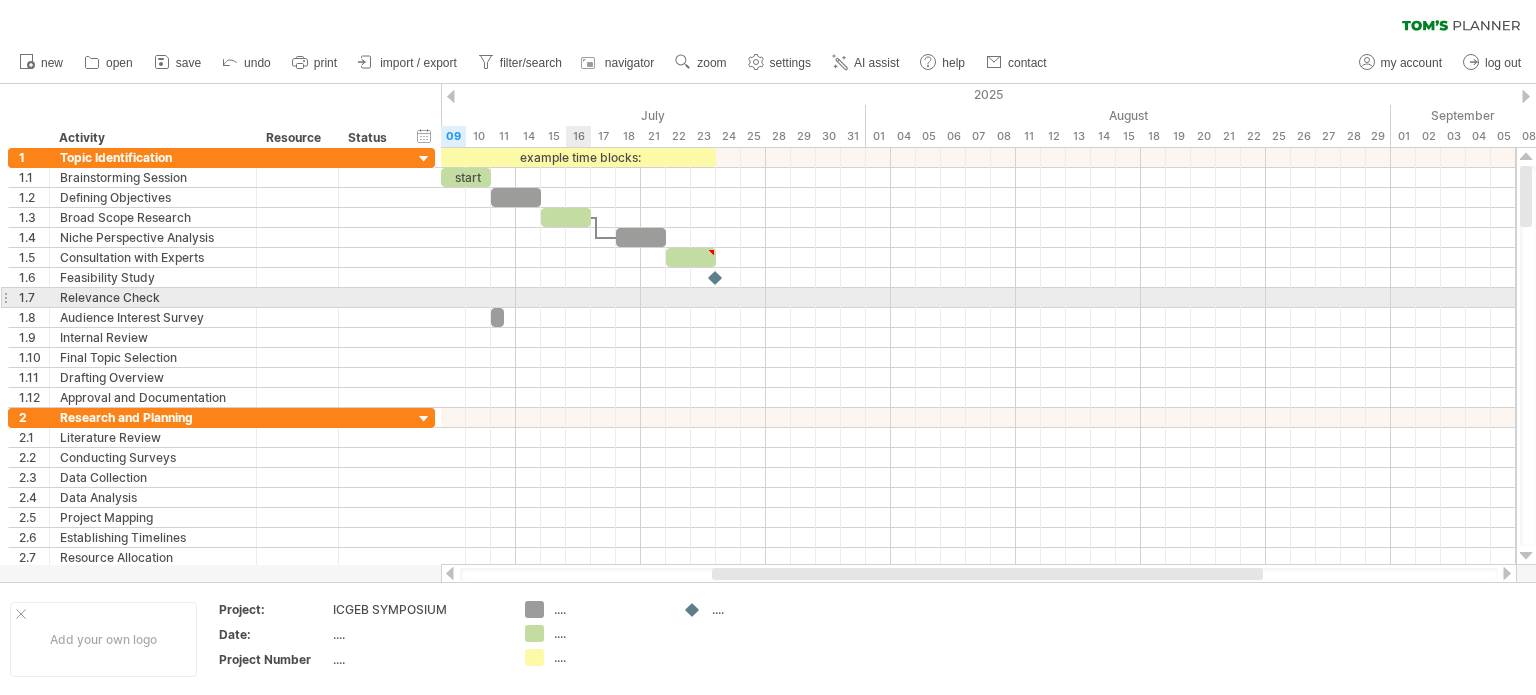 click at bounding box center (978, 298) 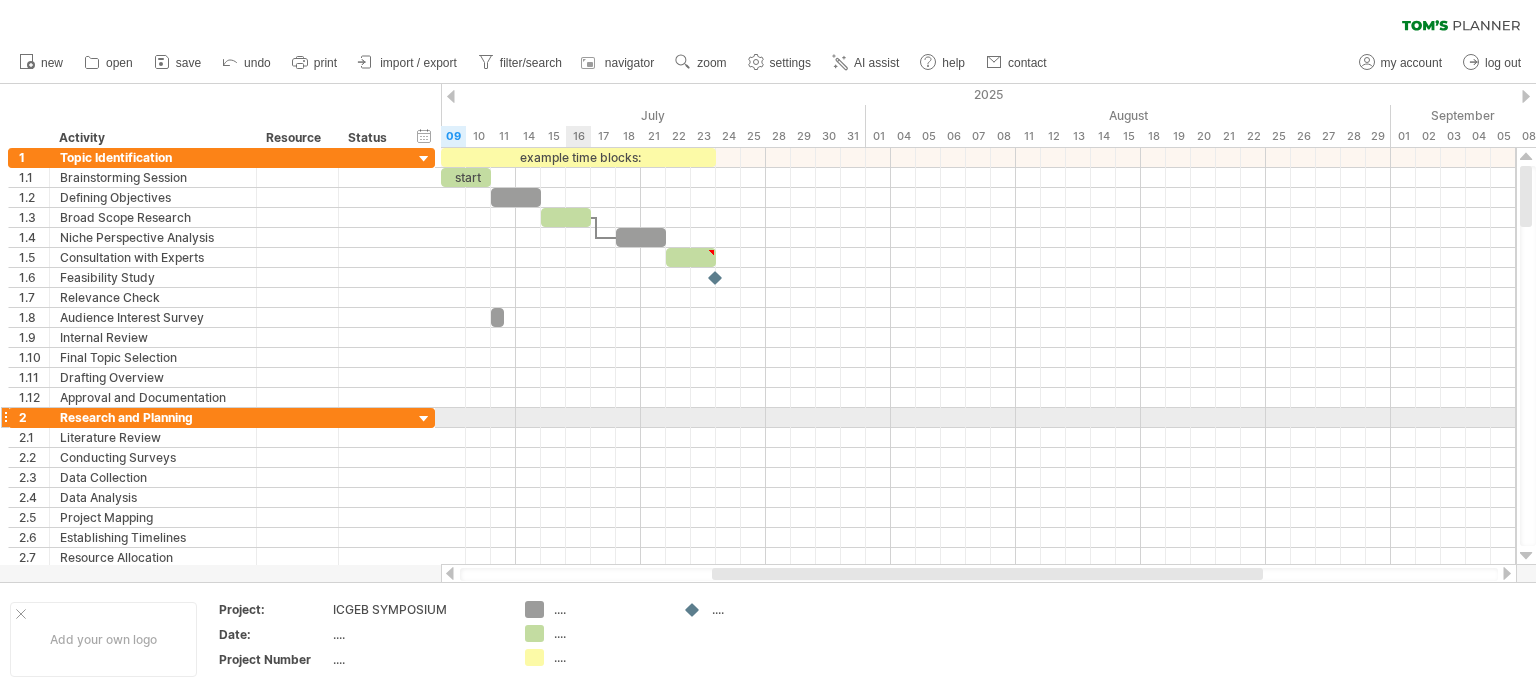 click at bounding box center [978, 418] 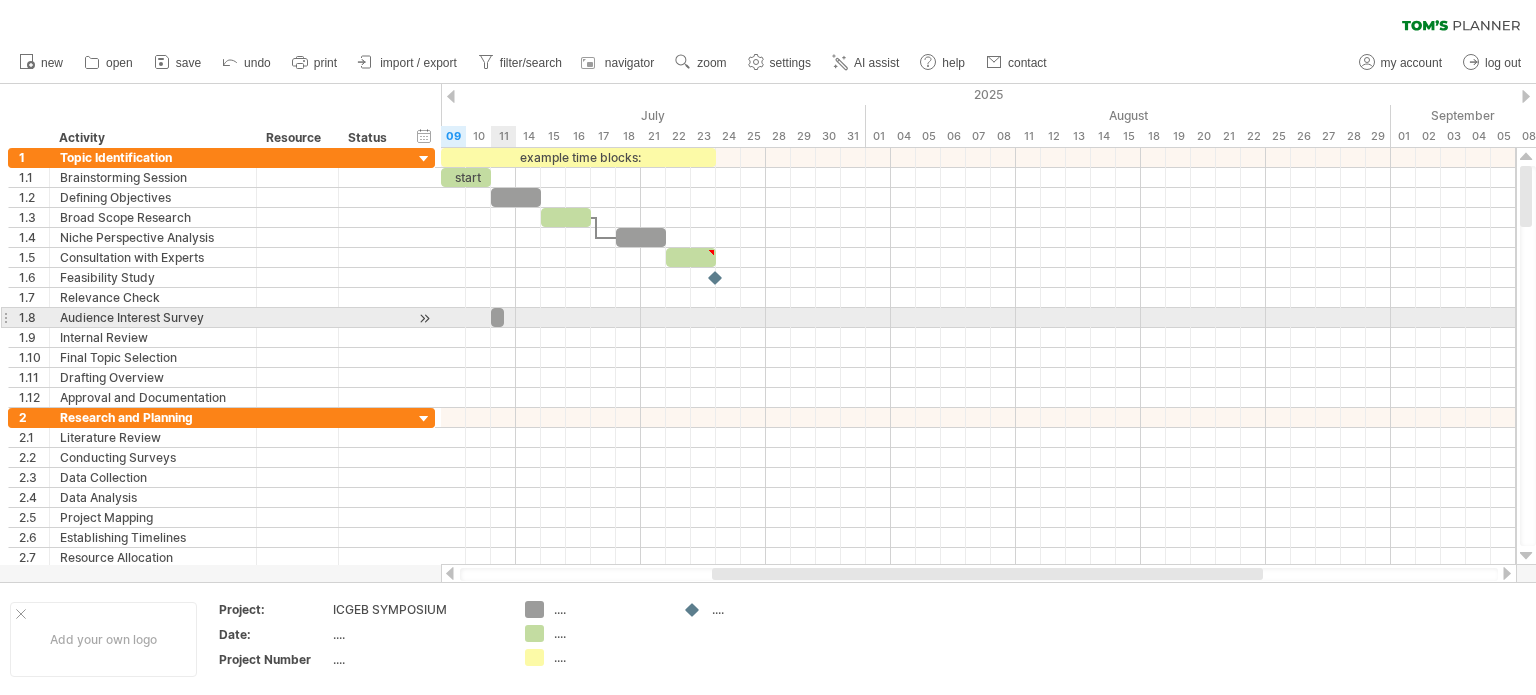 click at bounding box center (504, 317) 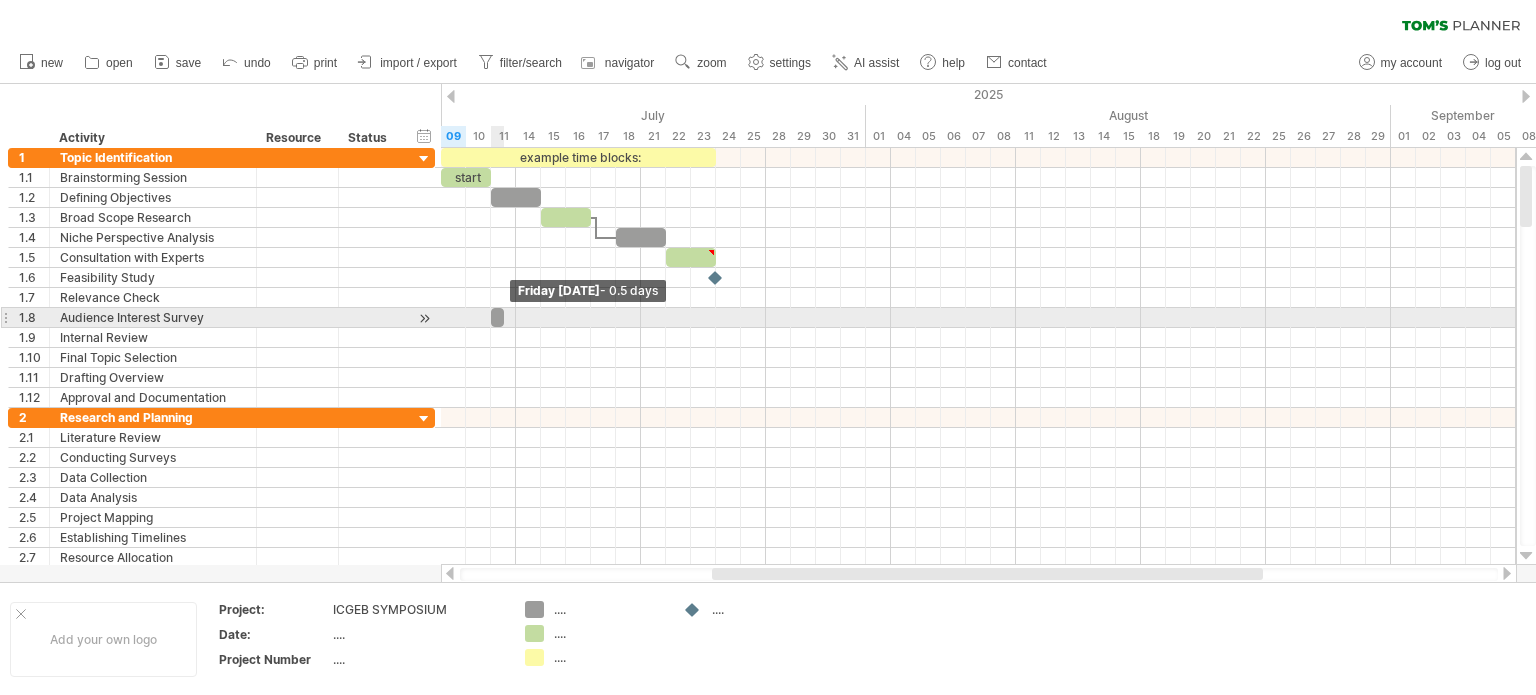 click at bounding box center (504, 317) 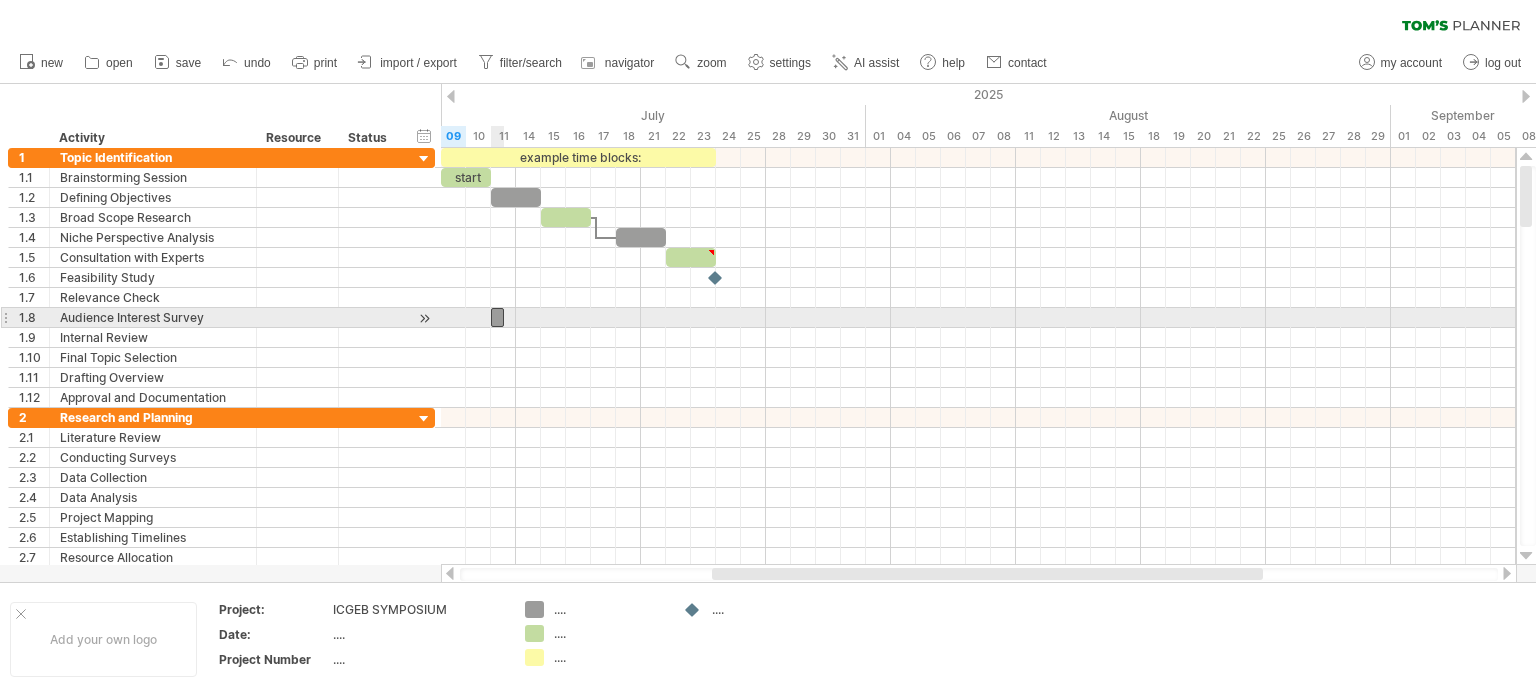 click at bounding box center (497, 317) 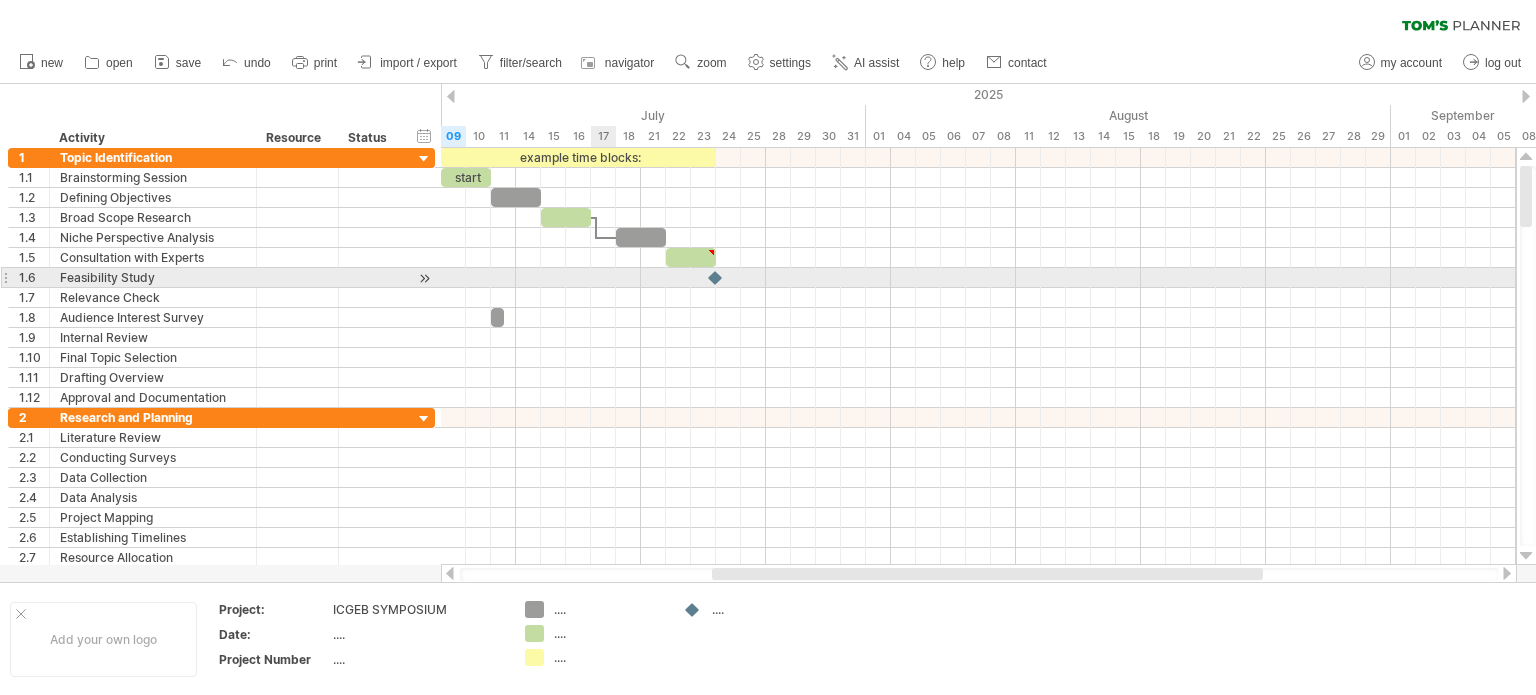 click at bounding box center [978, 278] 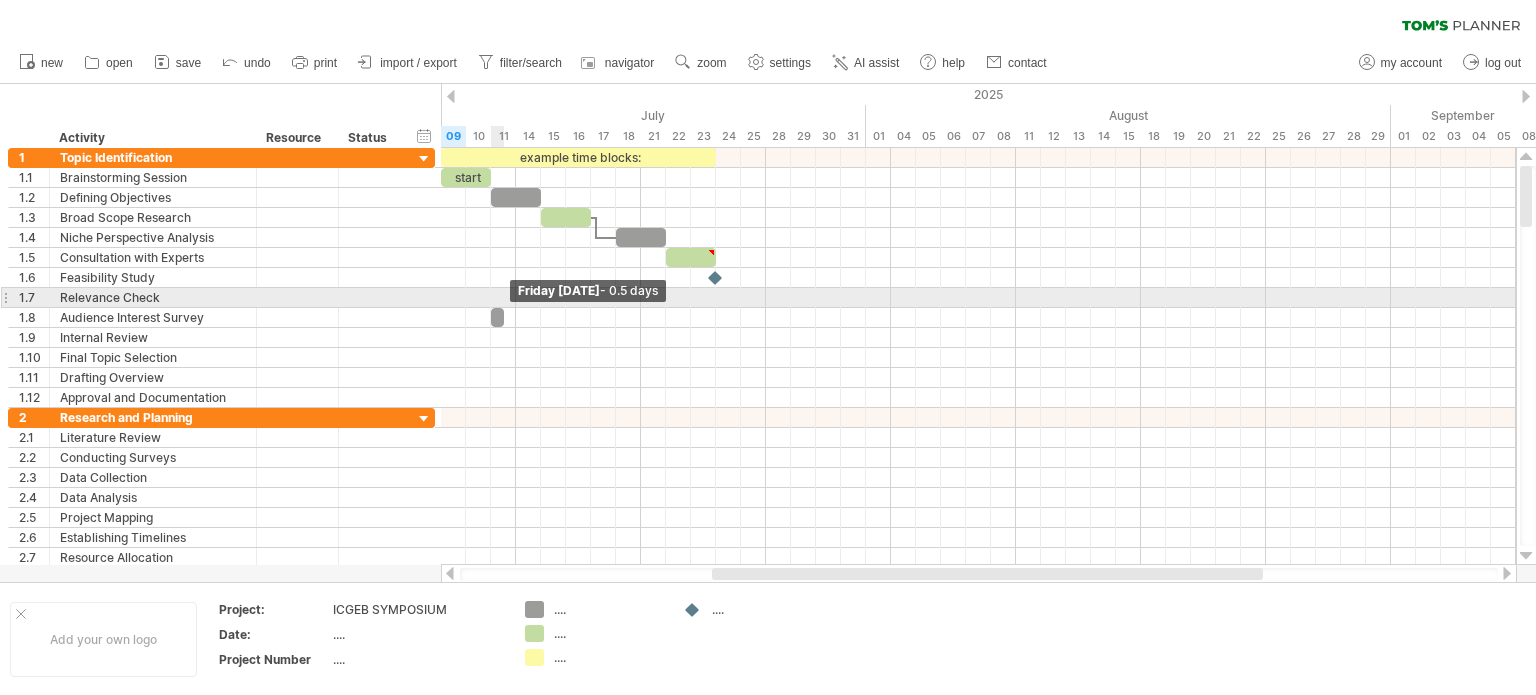 click at bounding box center (504, 317) 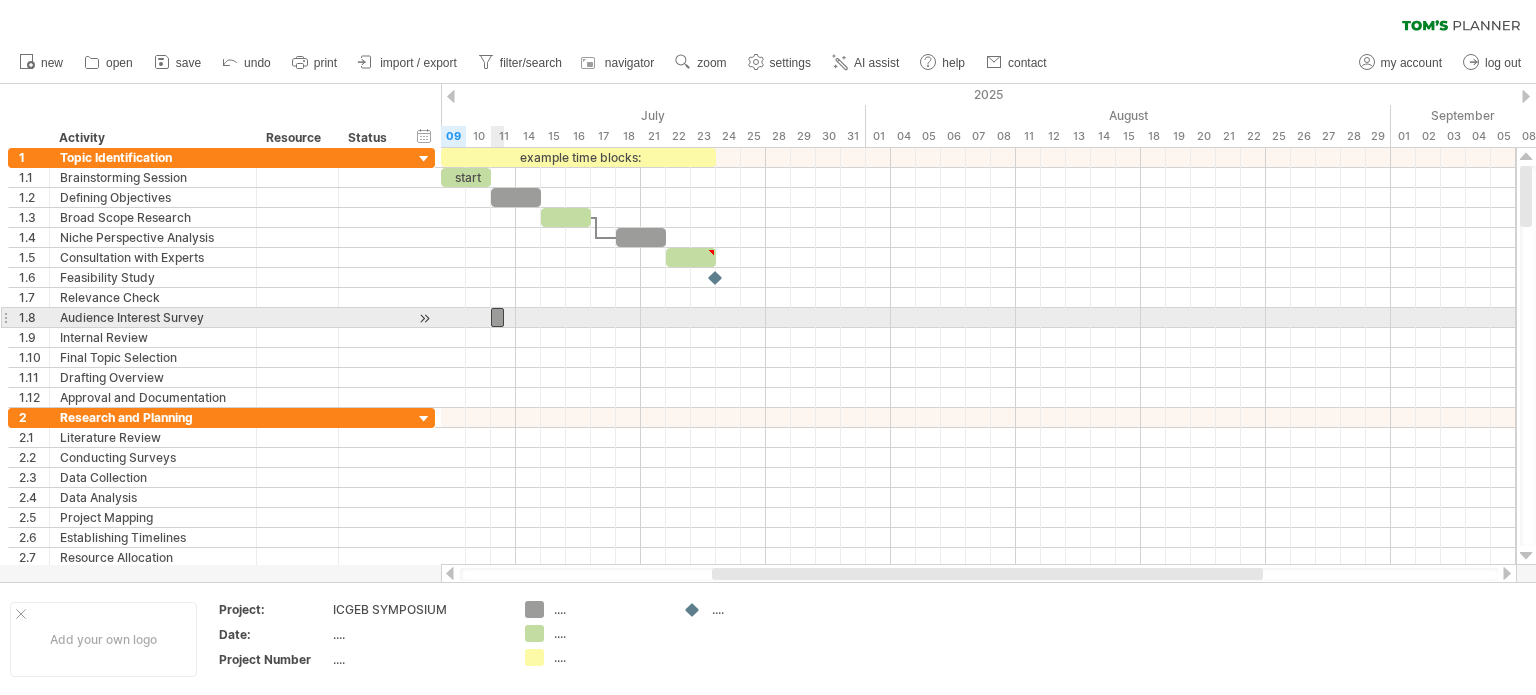 click at bounding box center (497, 317) 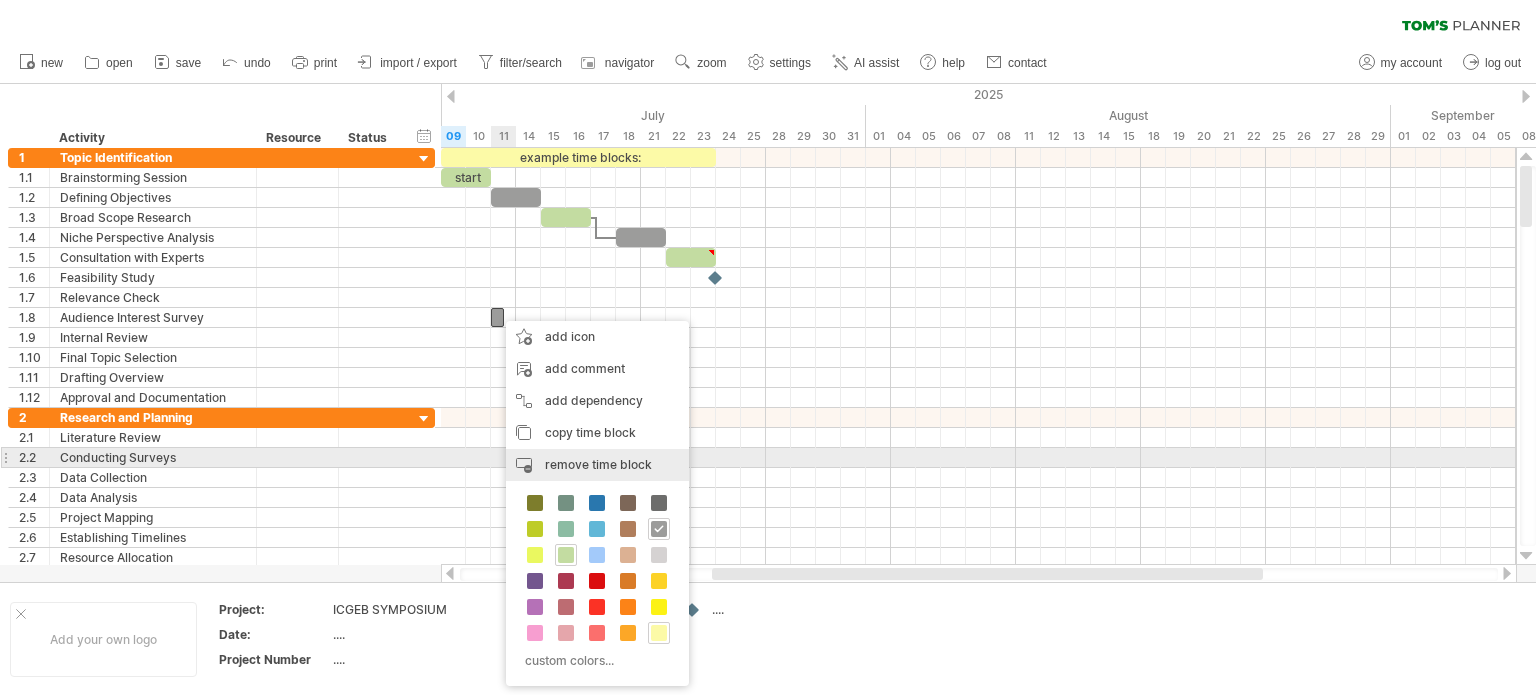 click on "remove time block" at bounding box center (598, 464) 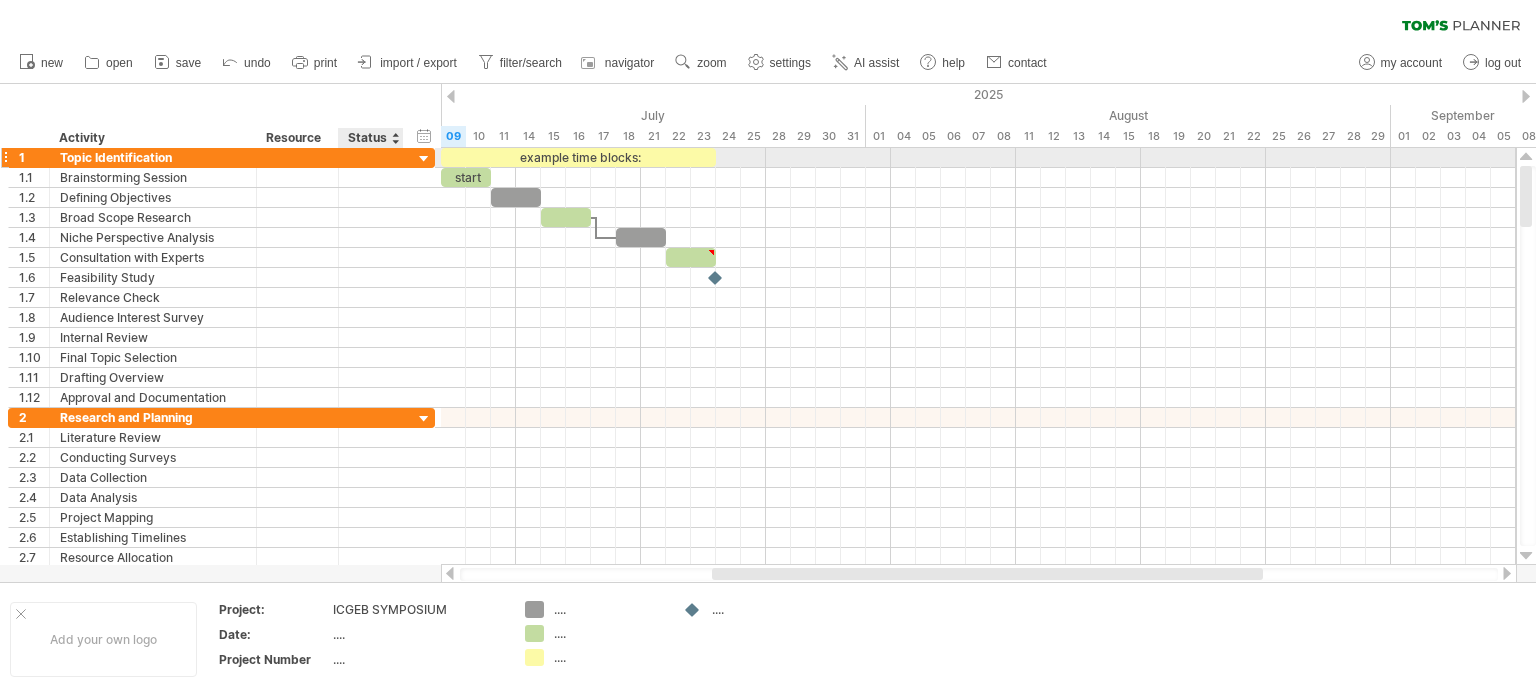 click at bounding box center [424, 159] 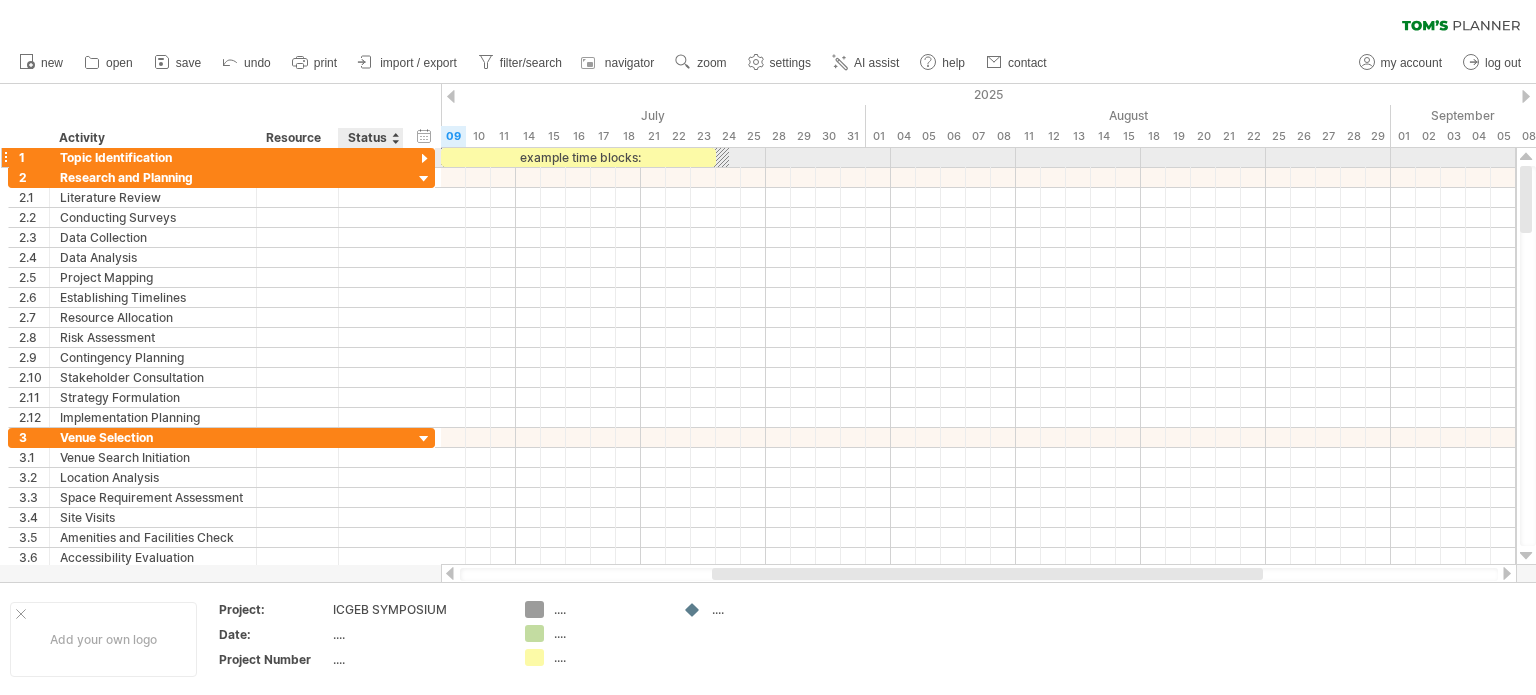click at bounding box center (424, 159) 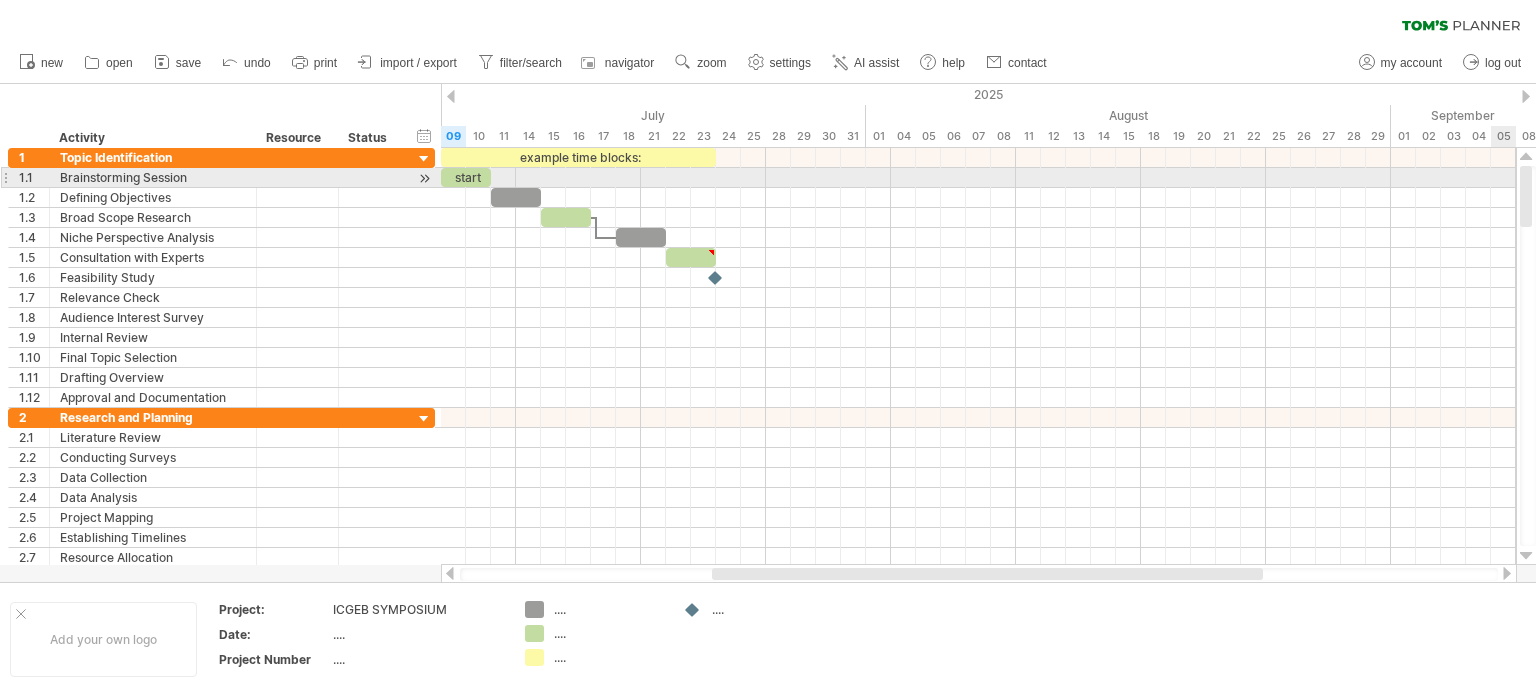 drag, startPoint x: 1529, startPoint y: 208, endPoint x: 1528, endPoint y: 164, distance: 44.011364 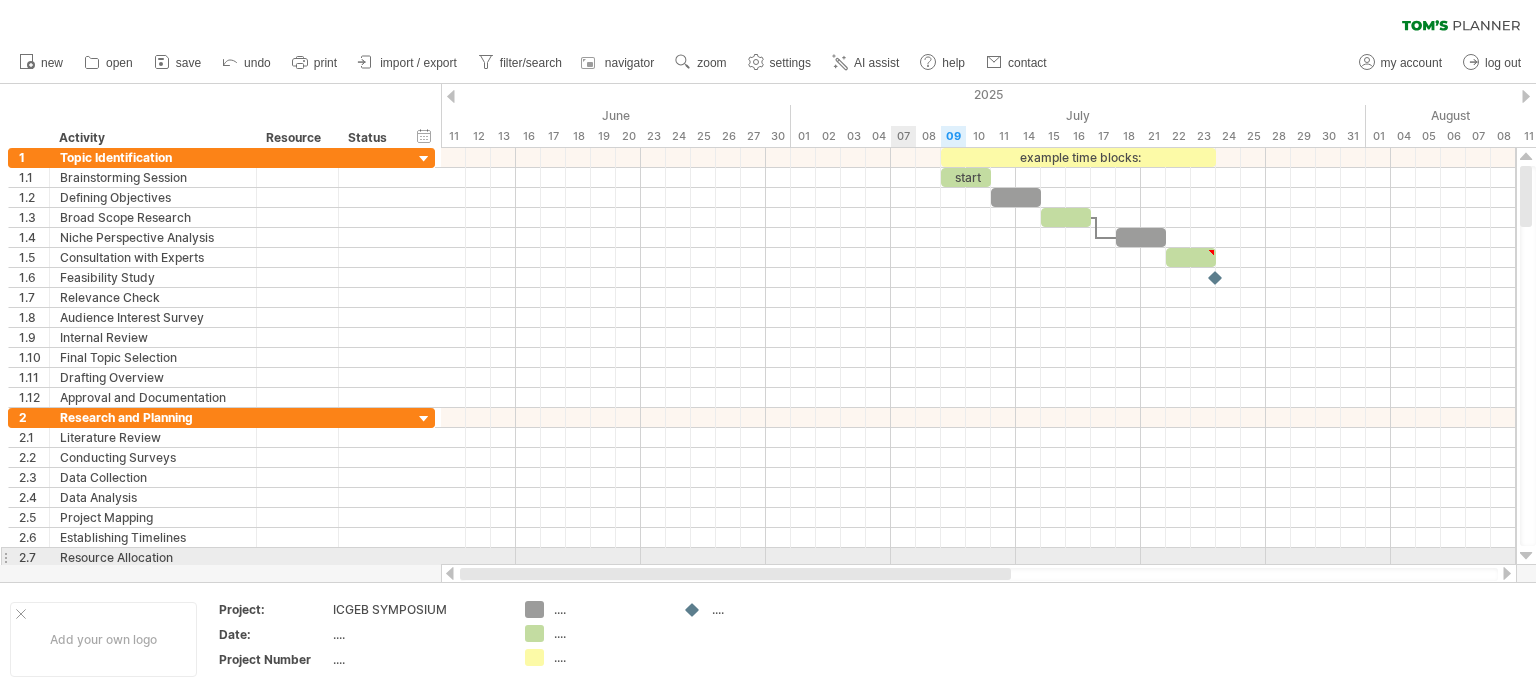 drag, startPoint x: 1221, startPoint y: 573, endPoint x: 915, endPoint y: 552, distance: 306.71973 